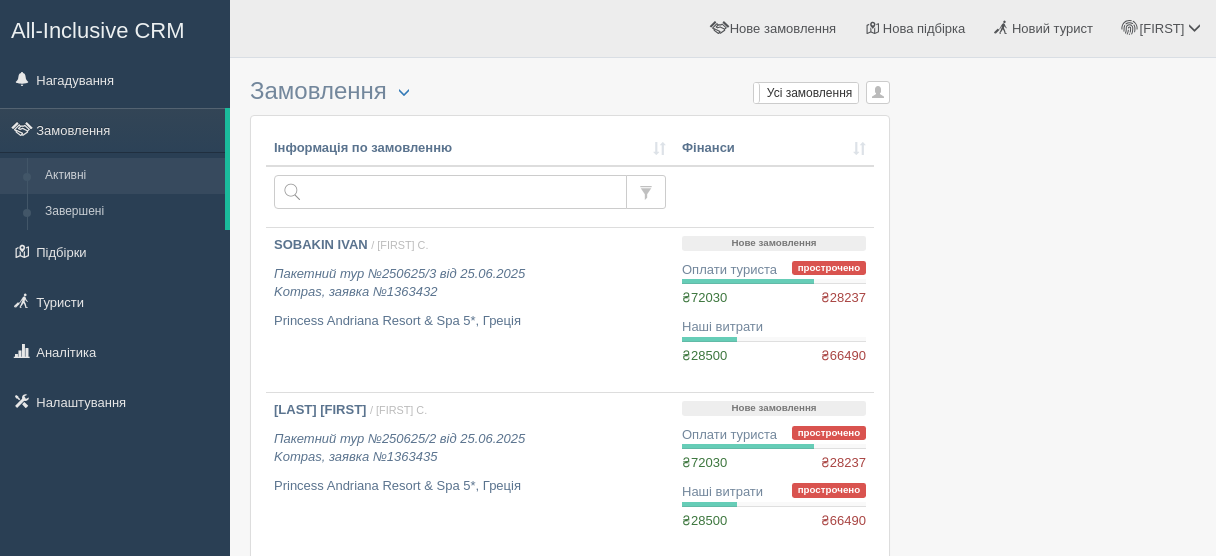 scroll, scrollTop: 0, scrollLeft: 0, axis: both 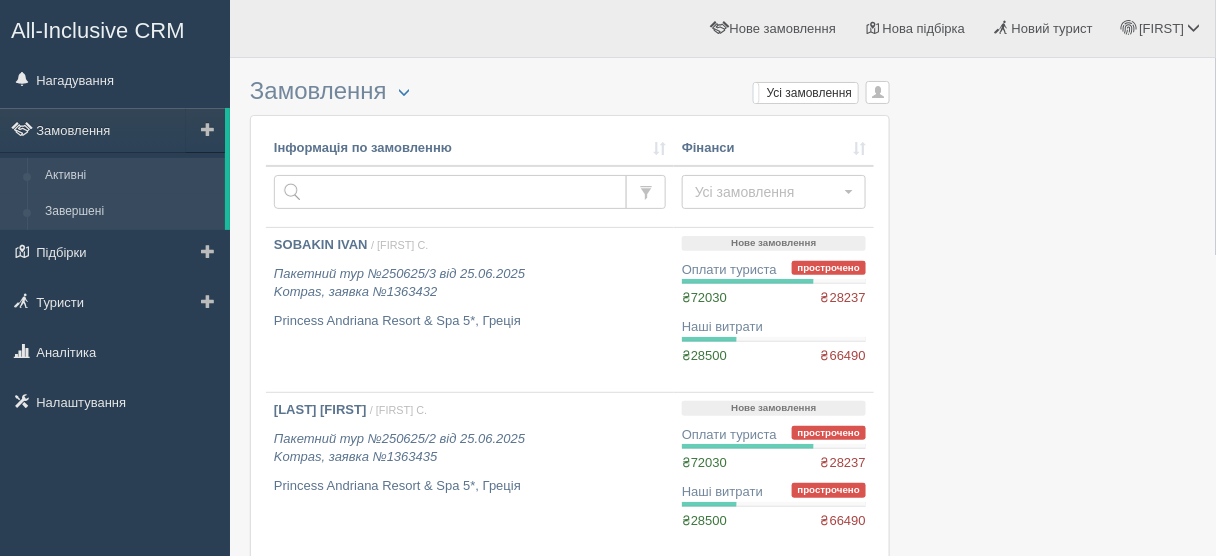 click on "Завершені" at bounding box center [130, 212] 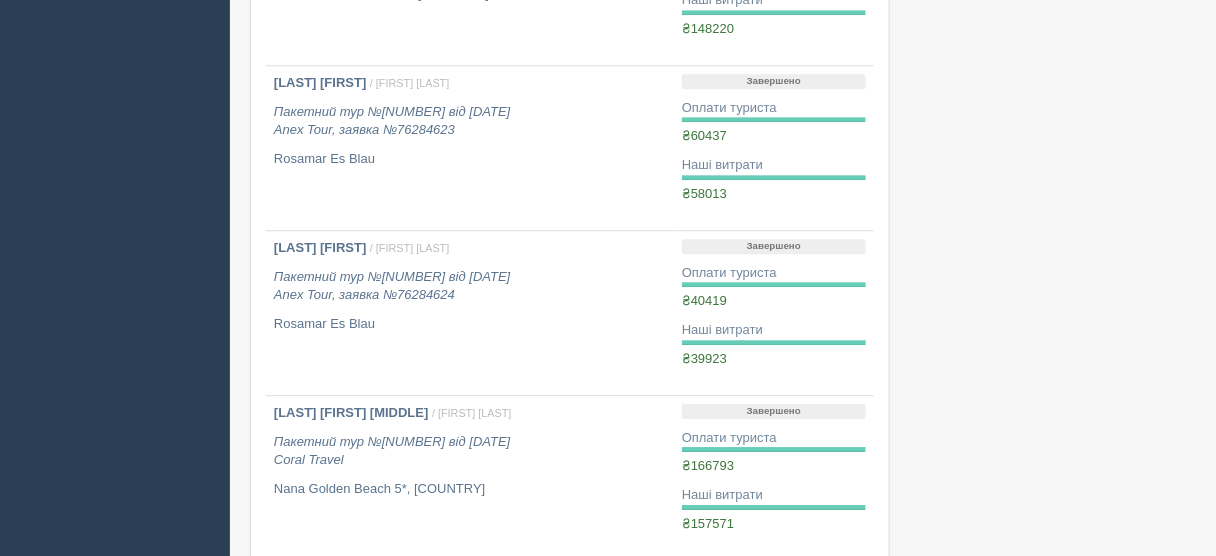 scroll, scrollTop: 1280, scrollLeft: 0, axis: vertical 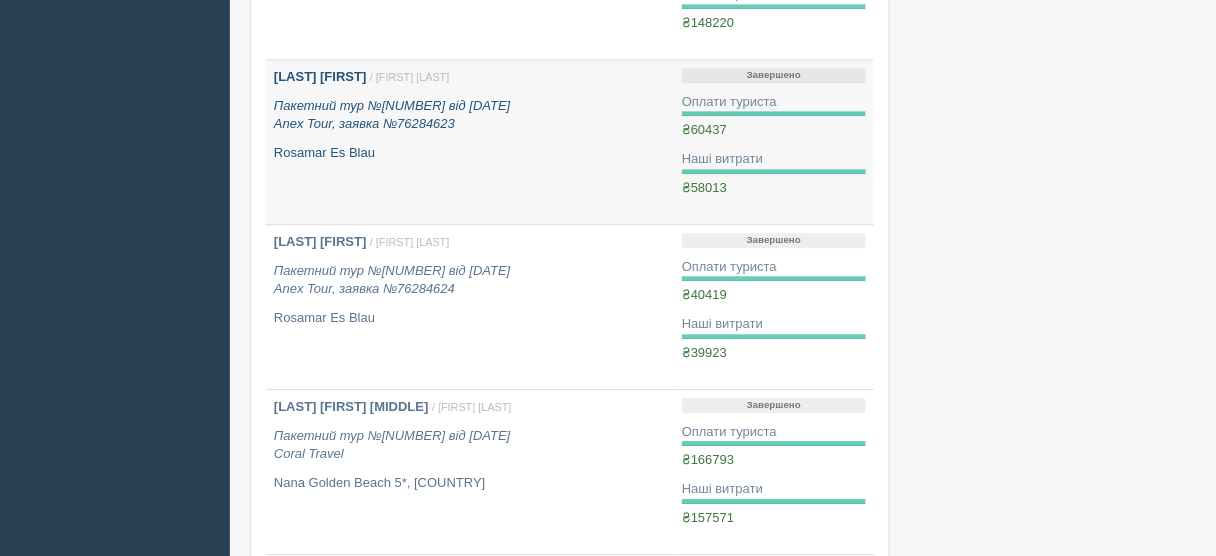 click on "[LAST] [FIRST]" at bounding box center [320, 76] 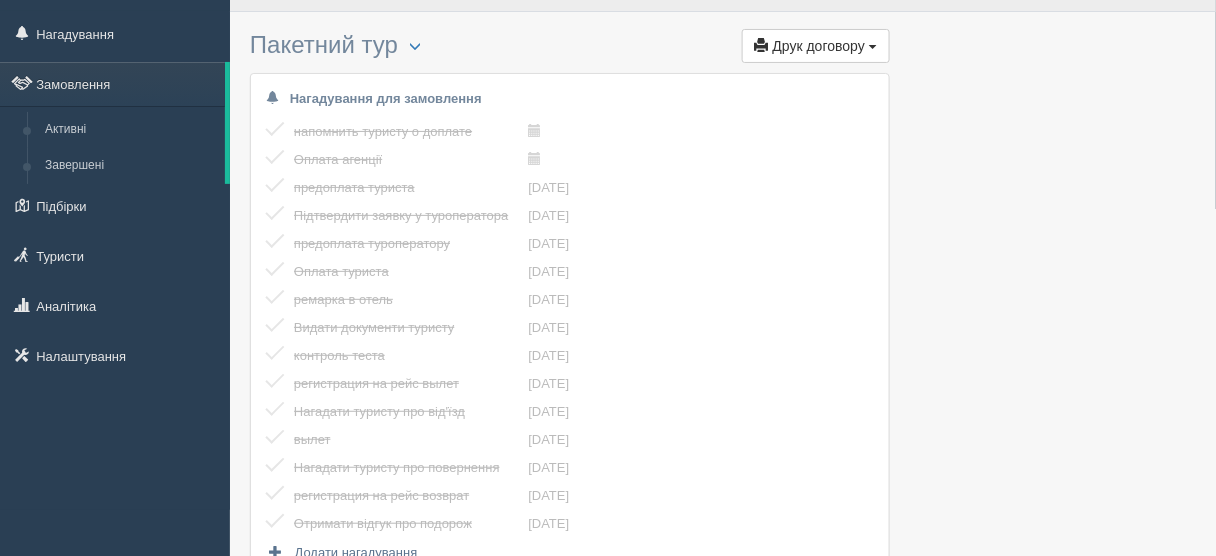 scroll, scrollTop: 0, scrollLeft: 0, axis: both 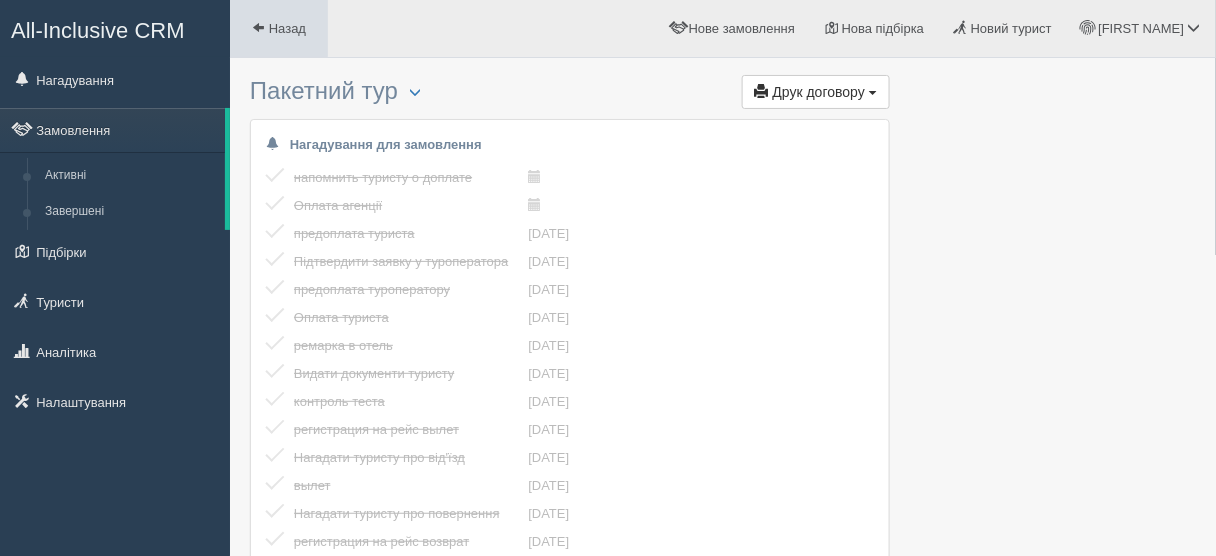 click at bounding box center (258, 27) 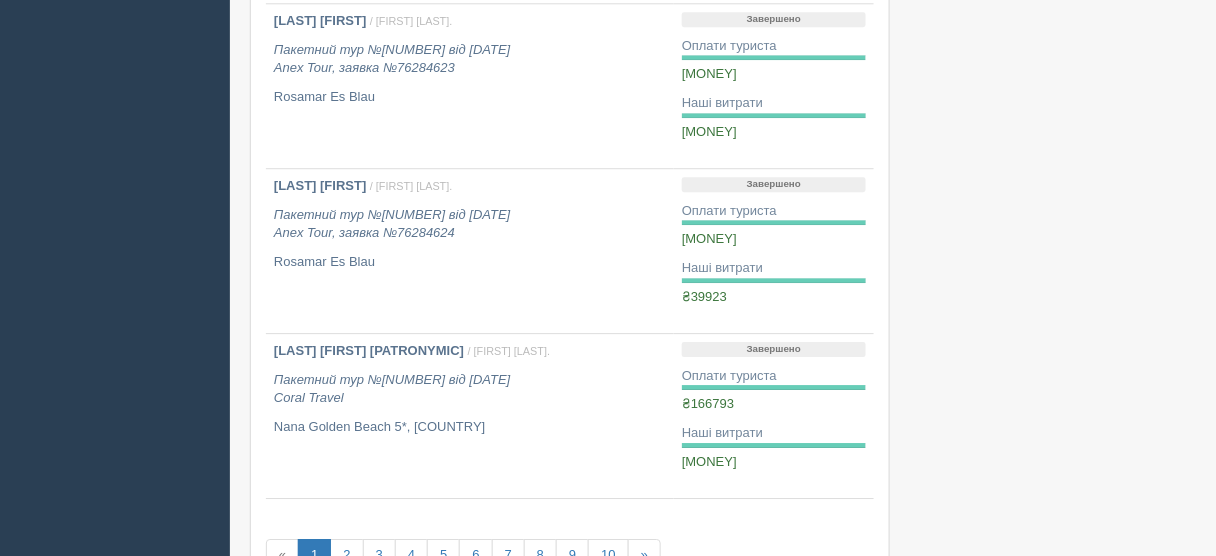 scroll, scrollTop: 1360, scrollLeft: 0, axis: vertical 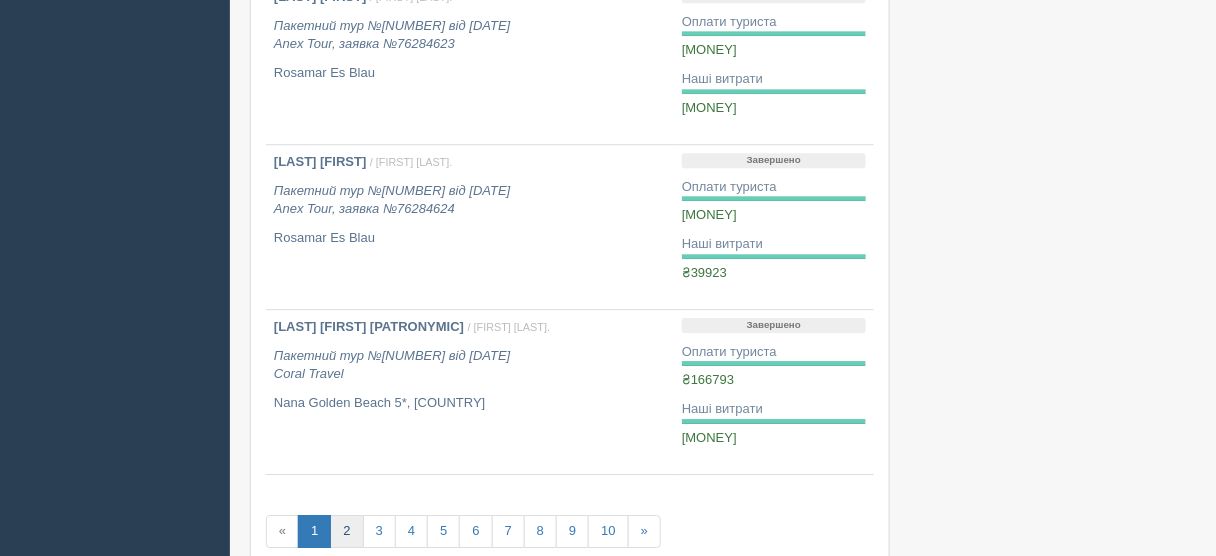 click on "2" at bounding box center (346, 531) 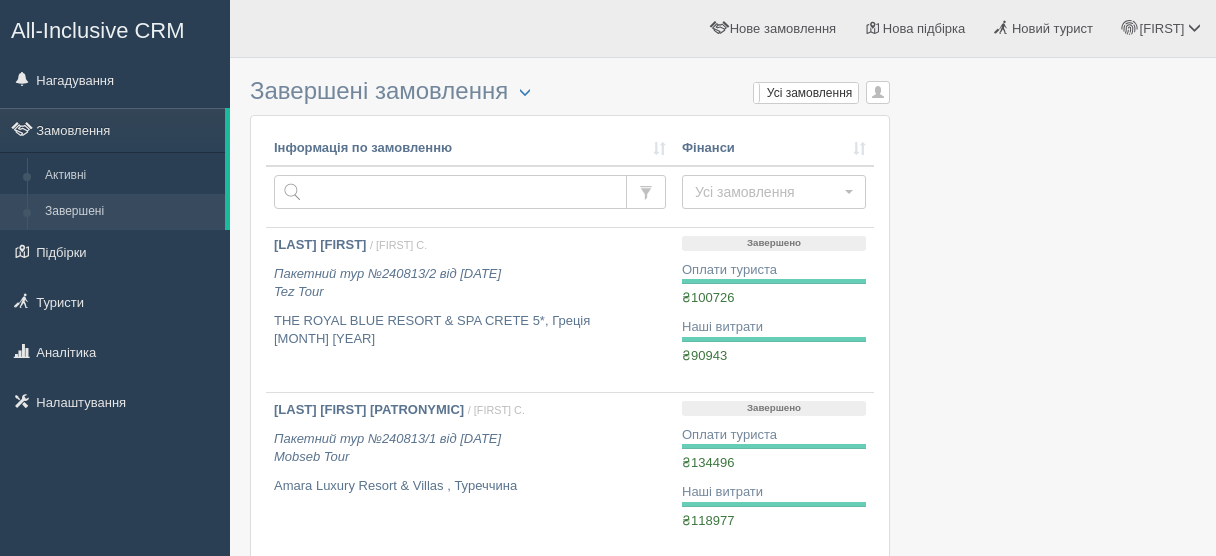 scroll, scrollTop: 0, scrollLeft: 0, axis: both 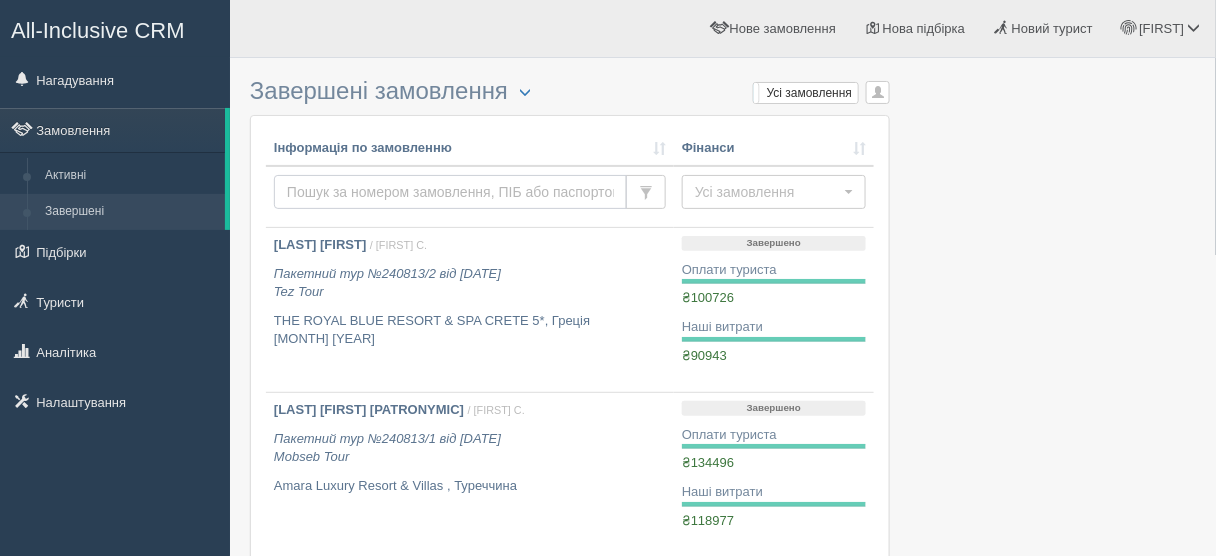 click at bounding box center [450, 192] 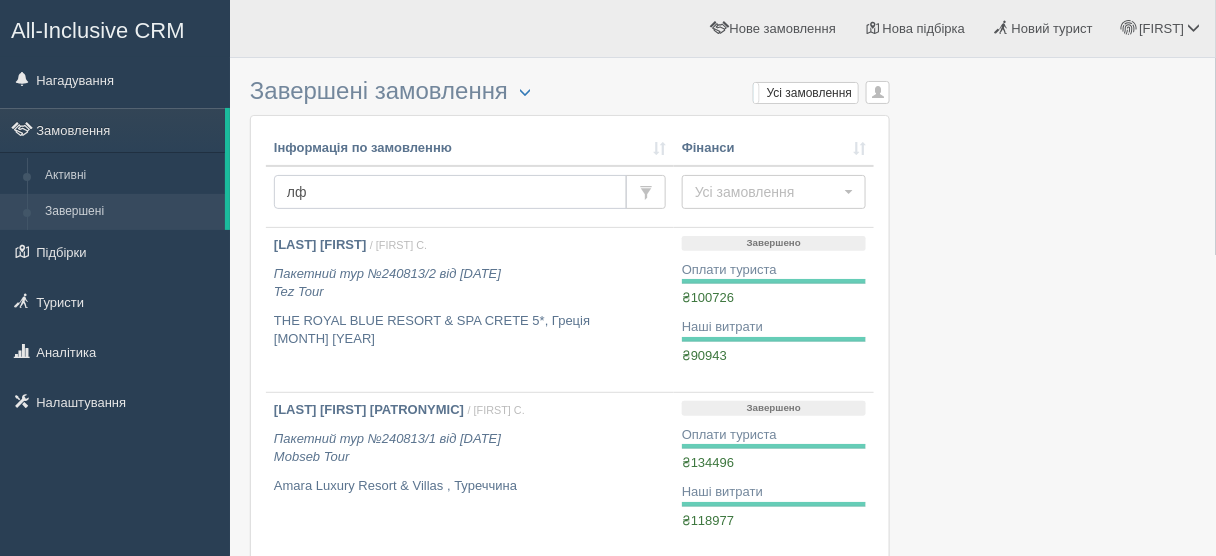 type on "л" 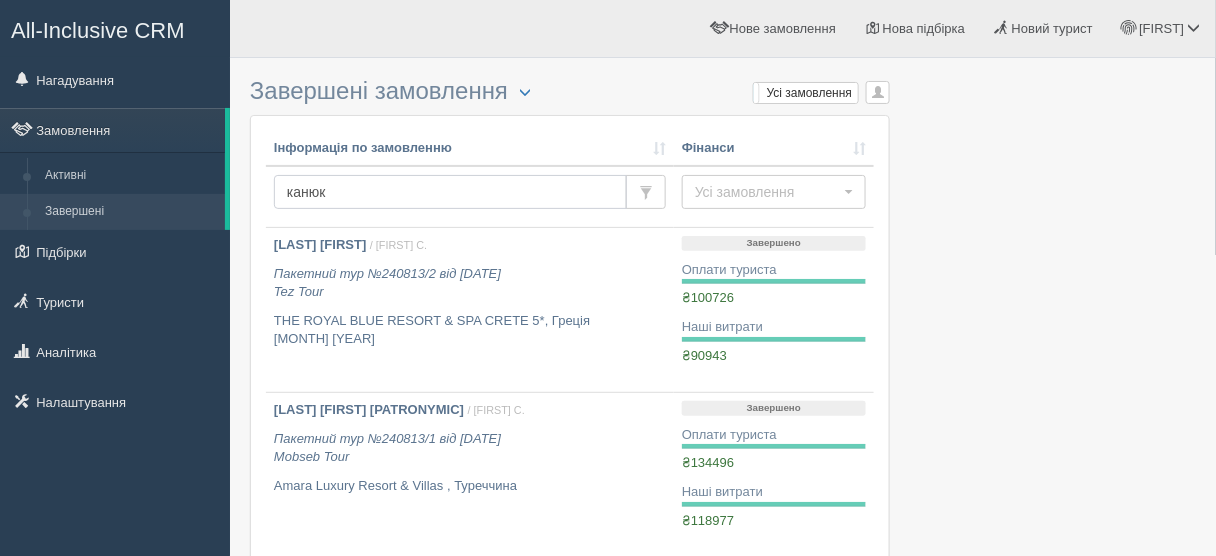 type on "канюка" 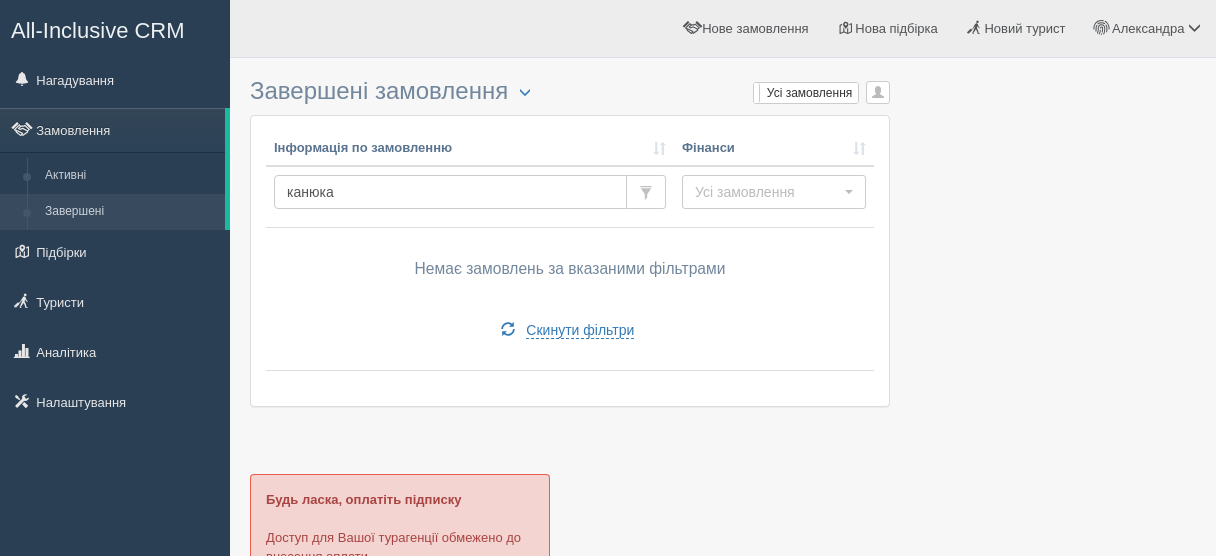 scroll, scrollTop: 0, scrollLeft: 0, axis: both 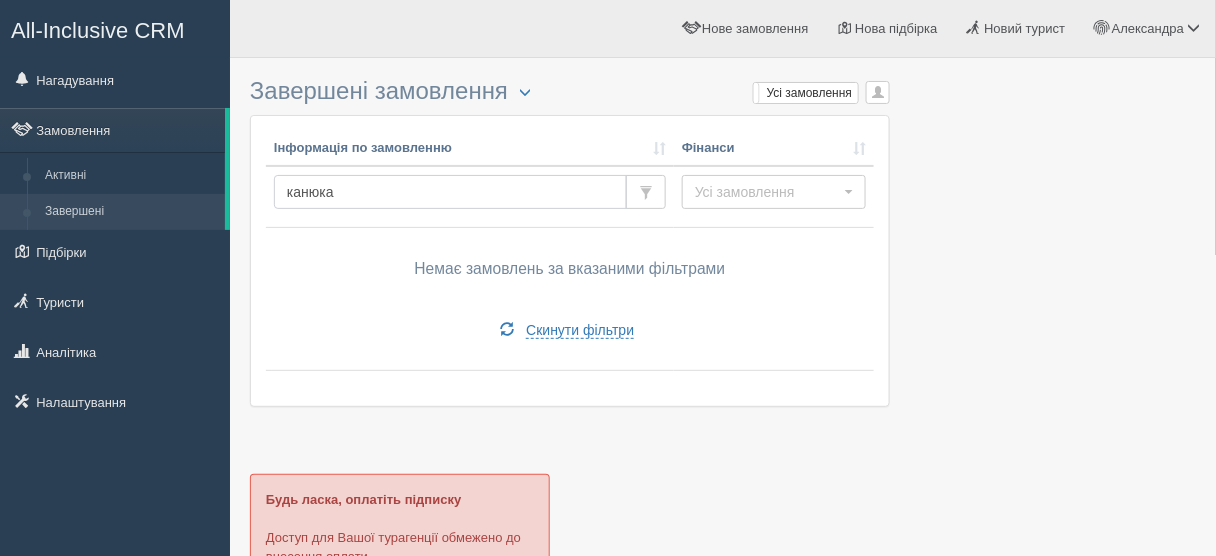 drag, startPoint x: 361, startPoint y: 191, endPoint x: 270, endPoint y: 191, distance: 91 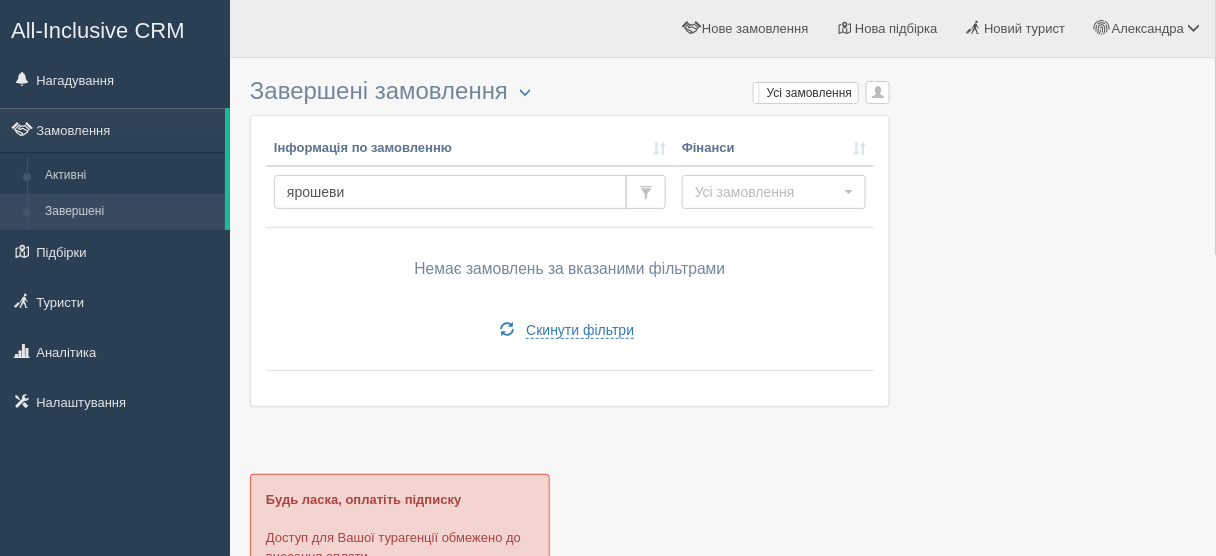 type on "ярошевич" 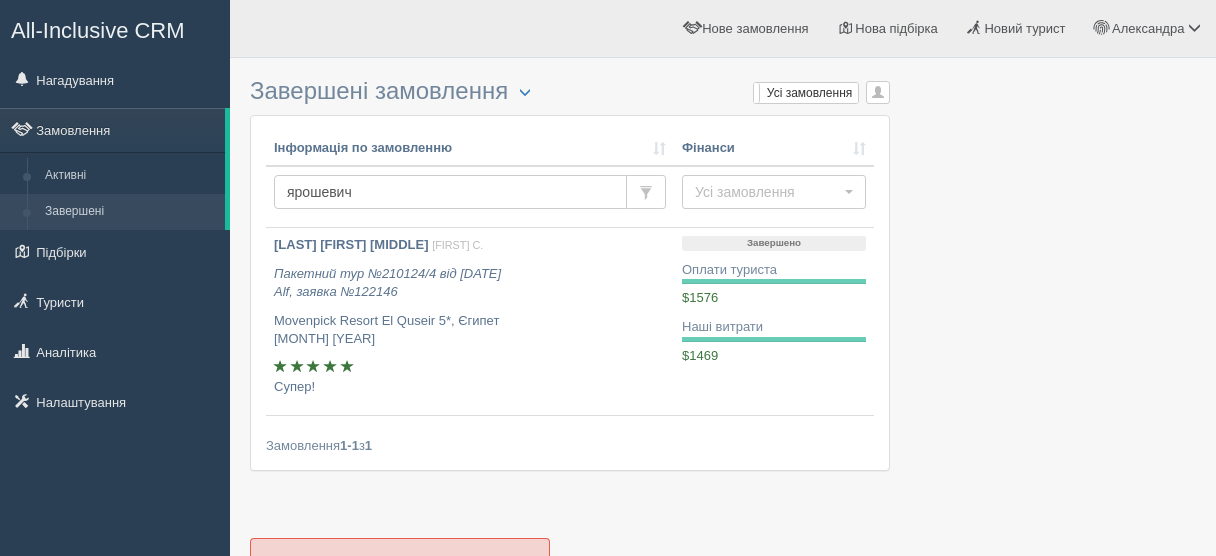 scroll, scrollTop: 0, scrollLeft: 0, axis: both 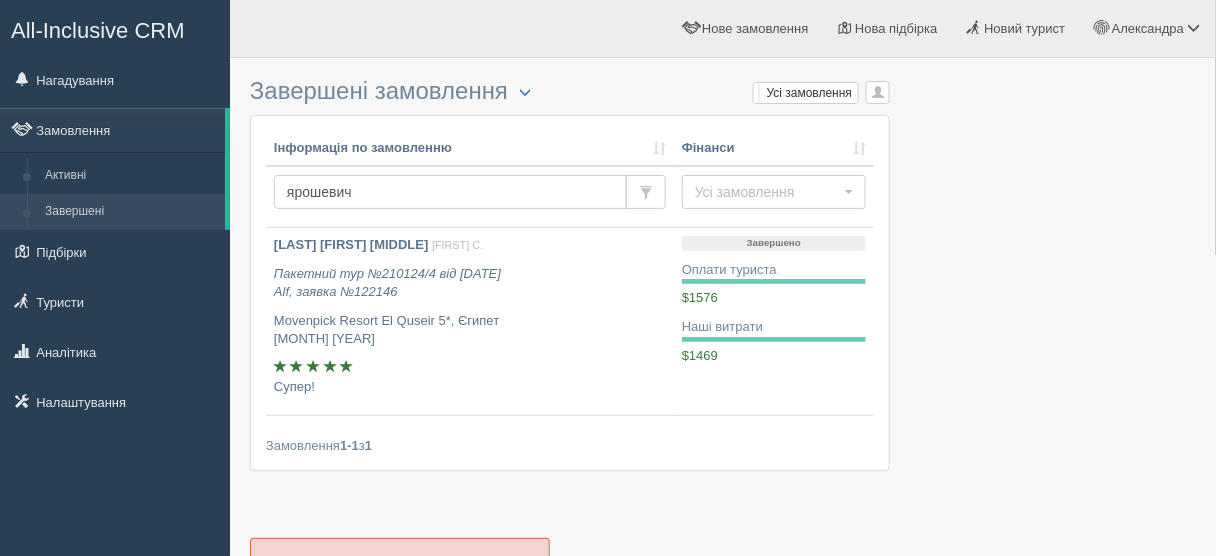 drag, startPoint x: 364, startPoint y: 191, endPoint x: 274, endPoint y: 186, distance: 90.13878 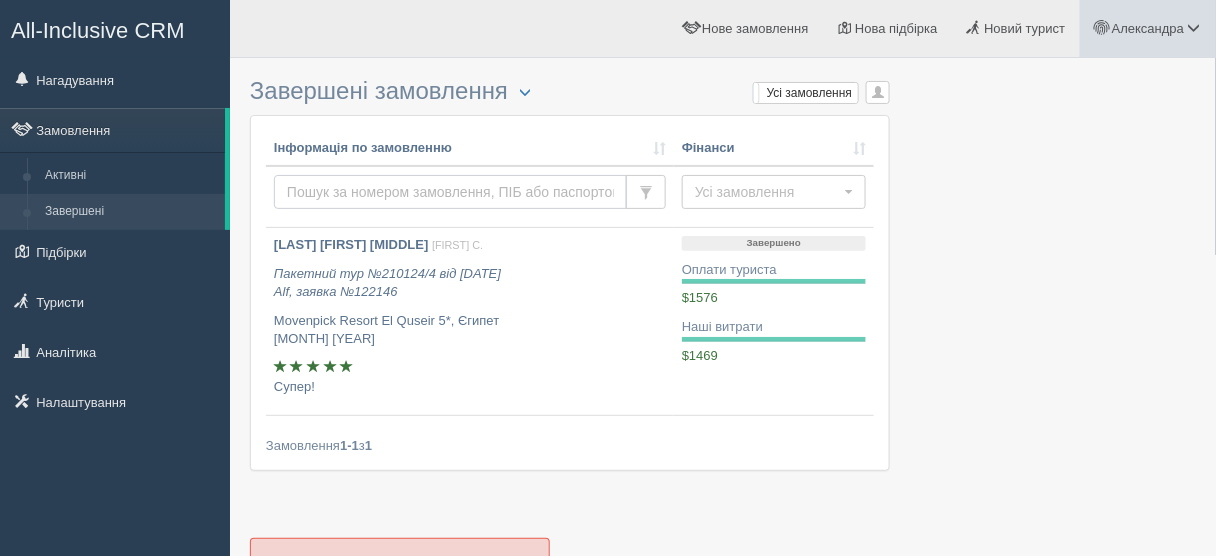 type 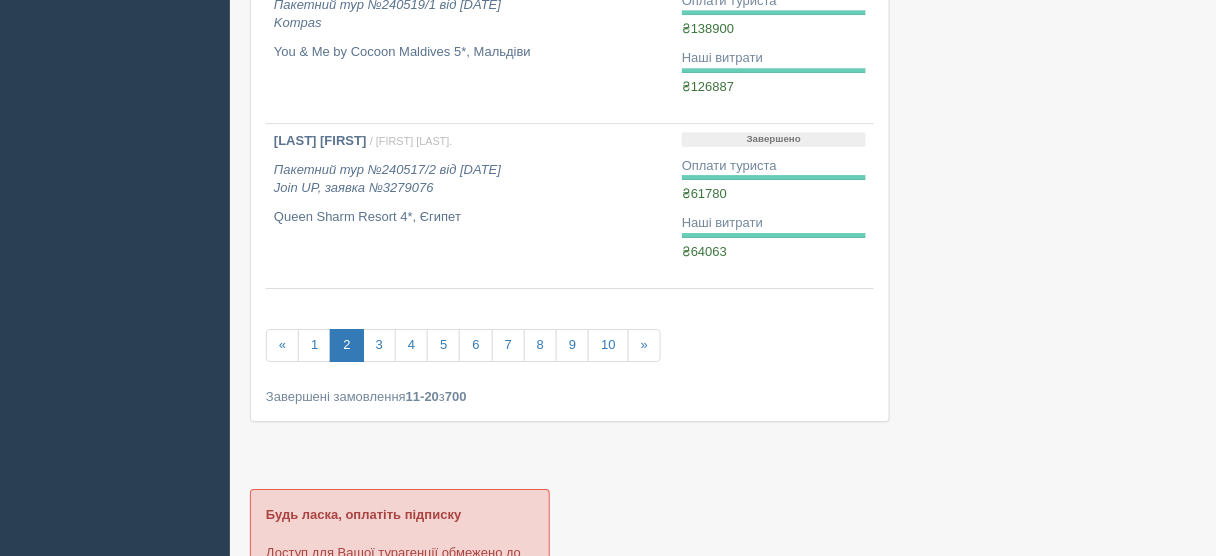 scroll, scrollTop: 1840, scrollLeft: 0, axis: vertical 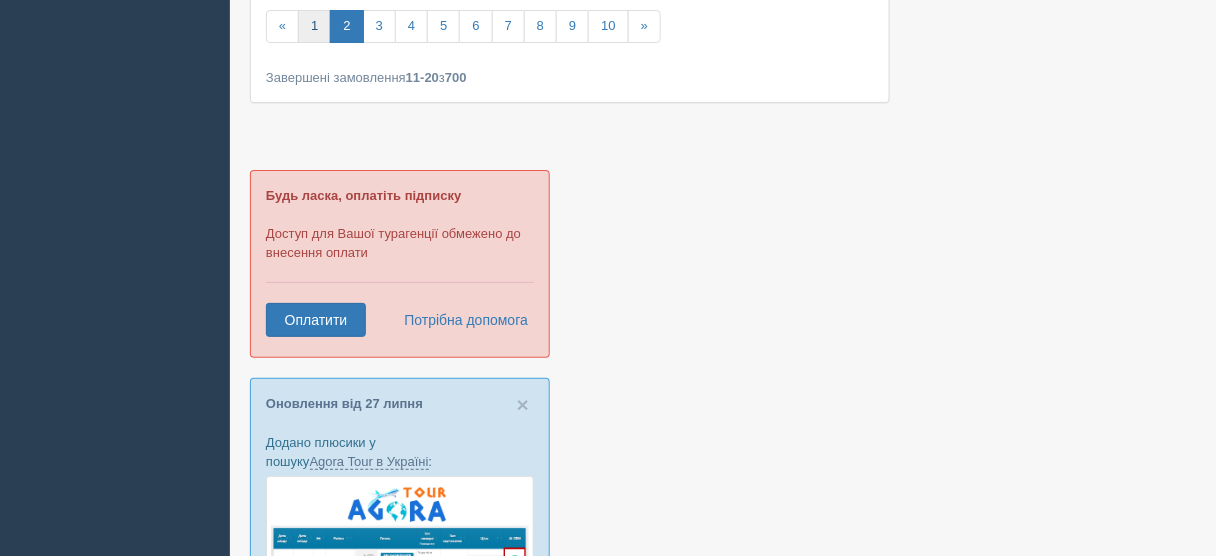 click on "1" at bounding box center (314, 26) 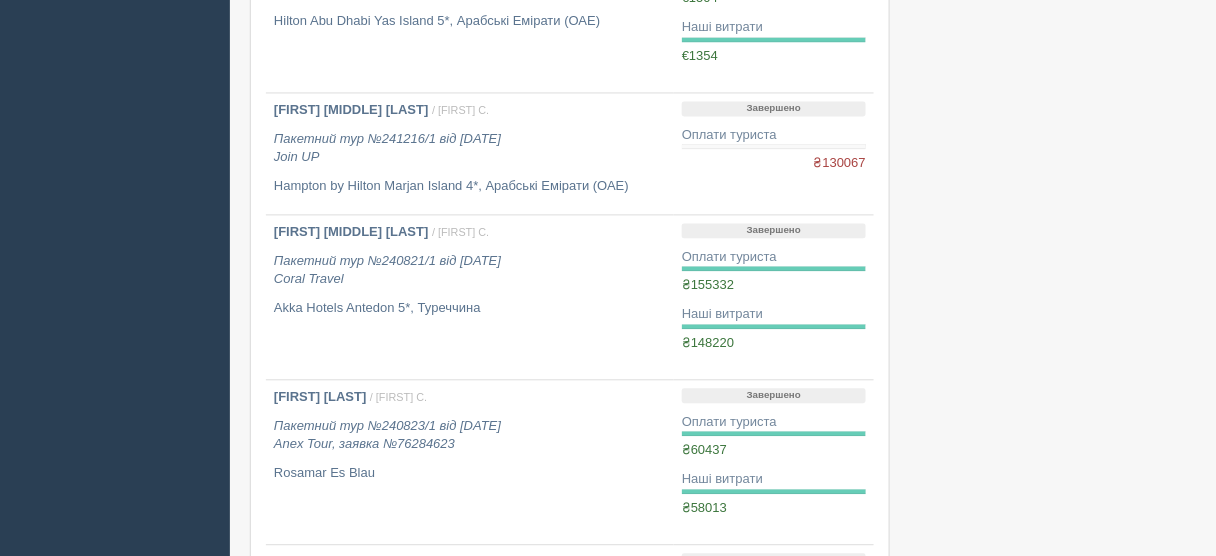 scroll, scrollTop: 1120, scrollLeft: 0, axis: vertical 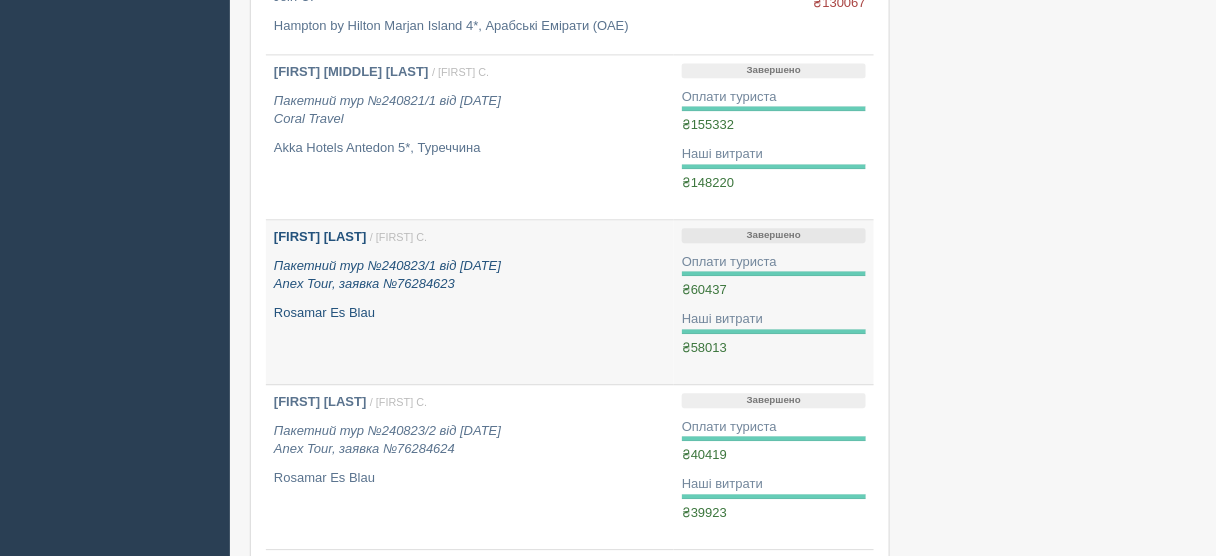click on "Пакетний тур №240823/1 від [DATE]
Anex Tour, заявка №76284623" at bounding box center [470, 275] 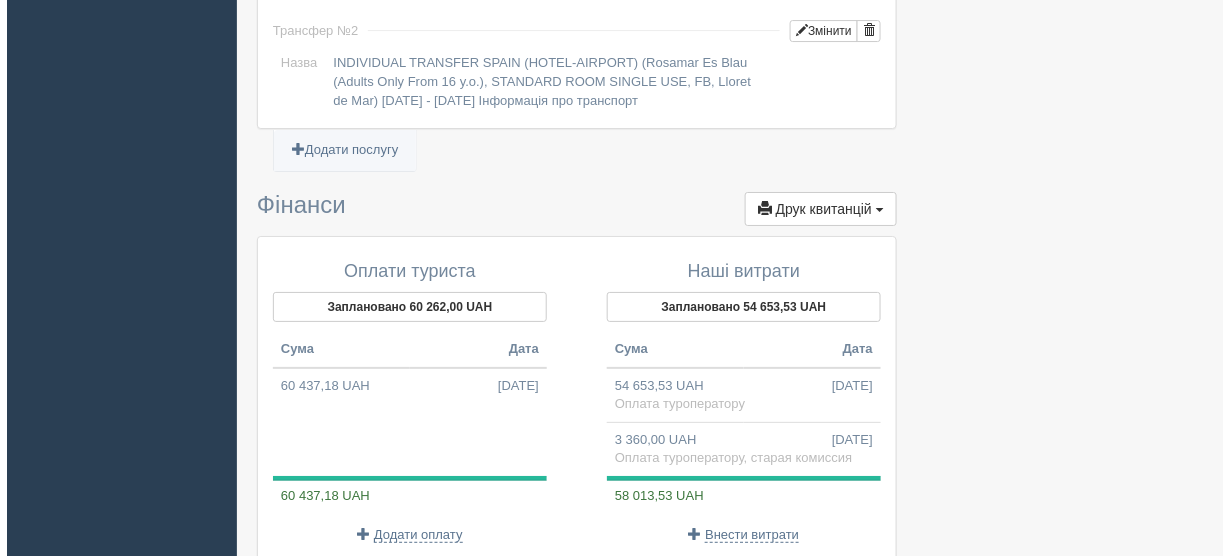 scroll, scrollTop: 1840, scrollLeft: 0, axis: vertical 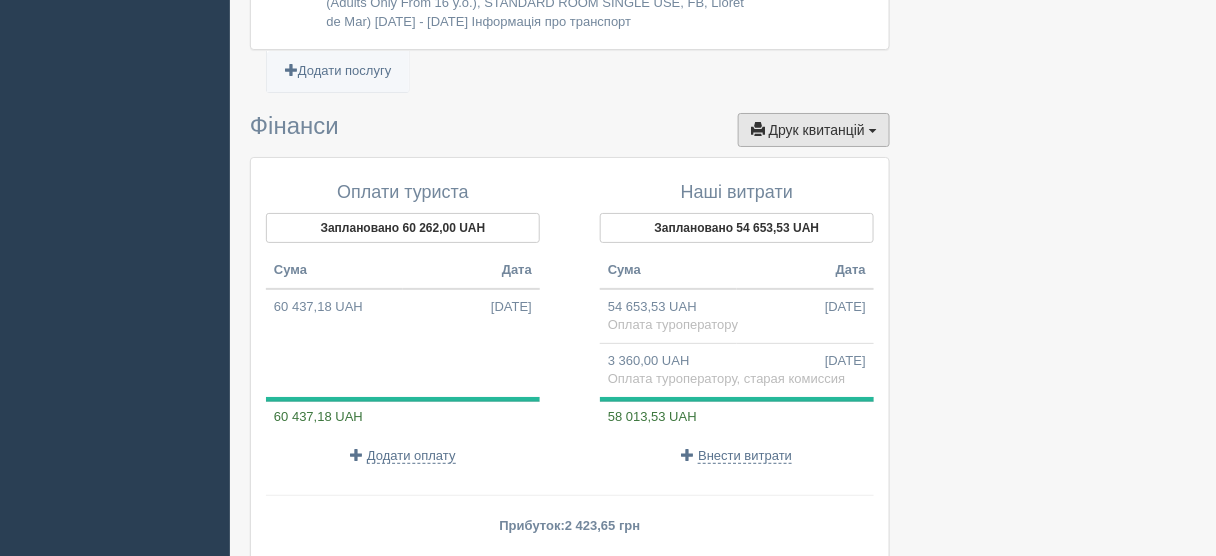 click on "Друк квитанцій" at bounding box center [817, 130] 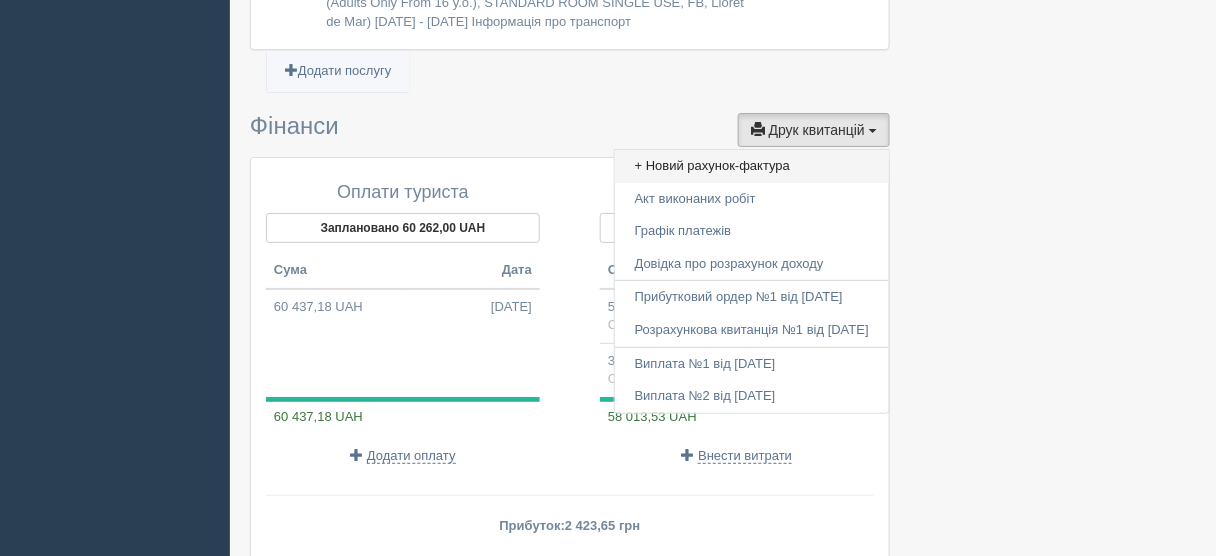 click on "+ Новий рахунок-фактура" at bounding box center [752, 166] 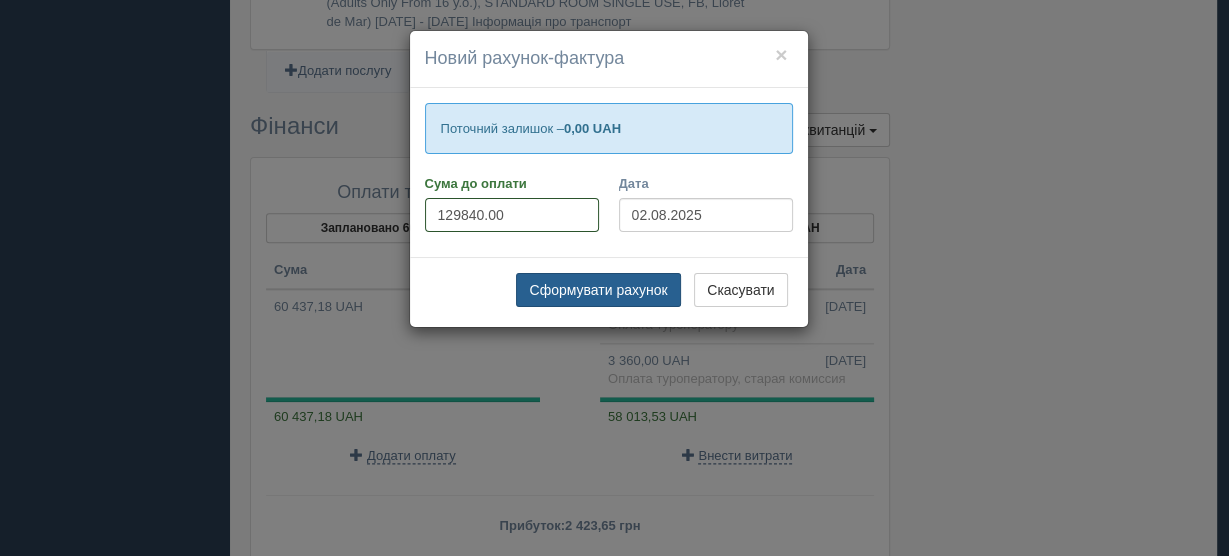 type on "[PRICE]" 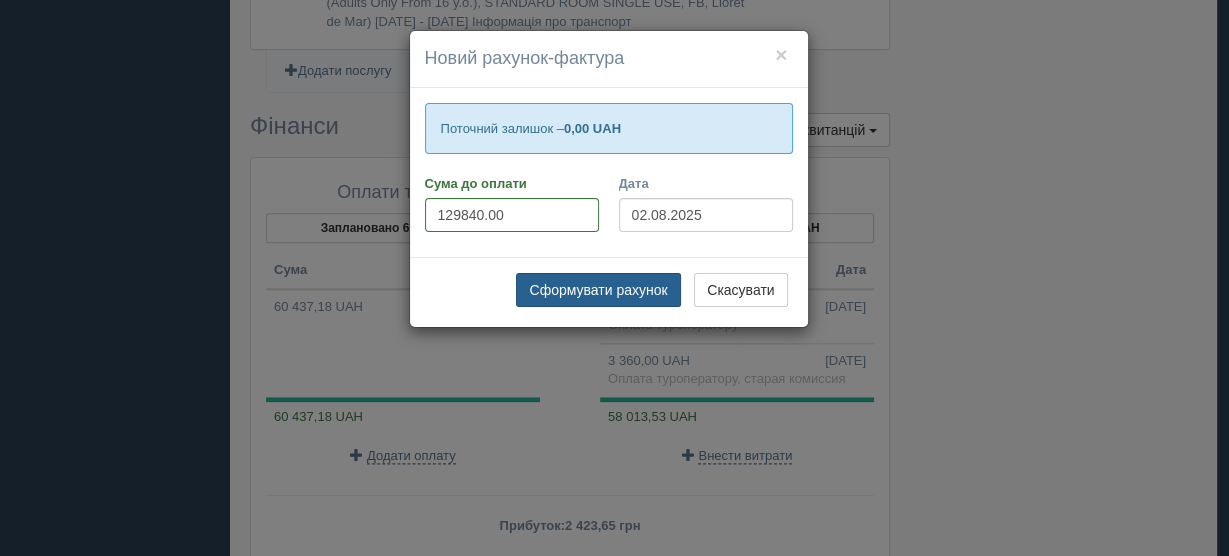 click on "Сформувати рахунок" at bounding box center (598, 290) 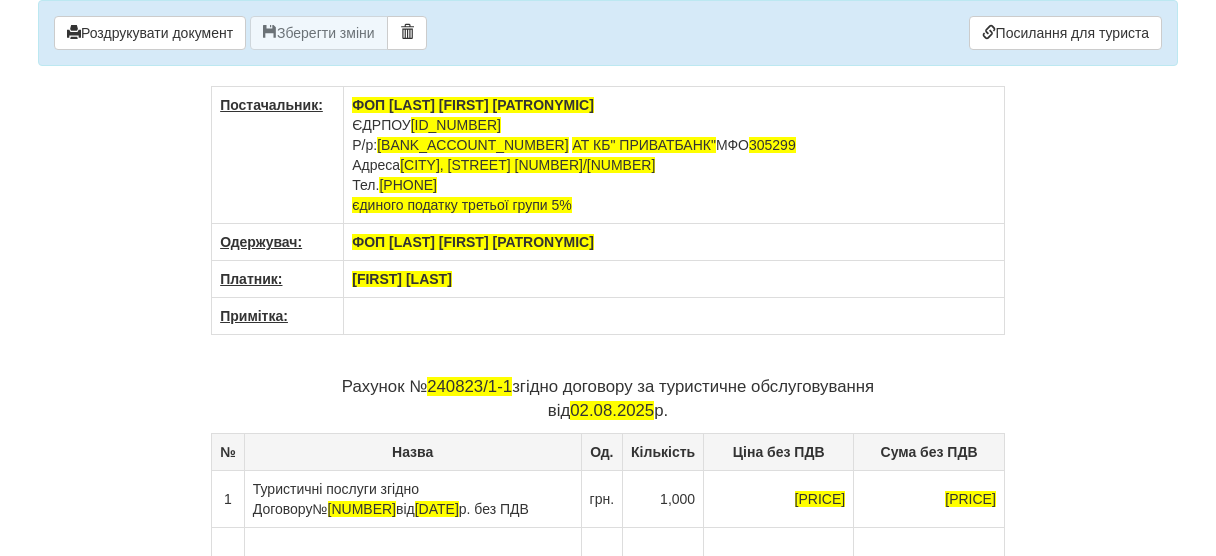 scroll, scrollTop: 0, scrollLeft: 0, axis: both 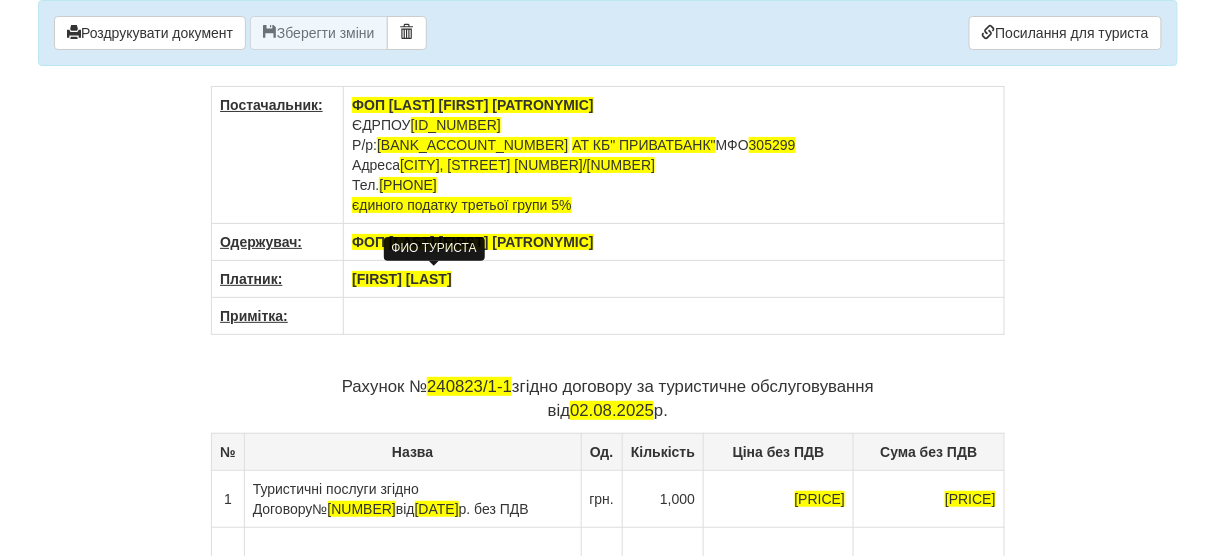 drag, startPoint x: 520, startPoint y: 273, endPoint x: 353, endPoint y: 269, distance: 167.0479 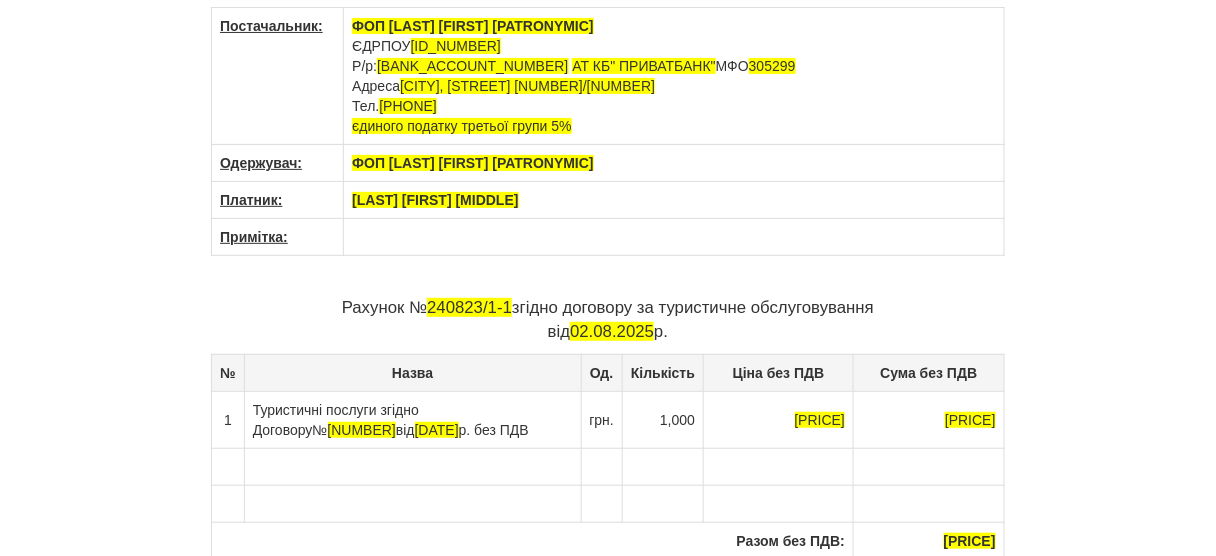 scroll, scrollTop: 80, scrollLeft: 0, axis: vertical 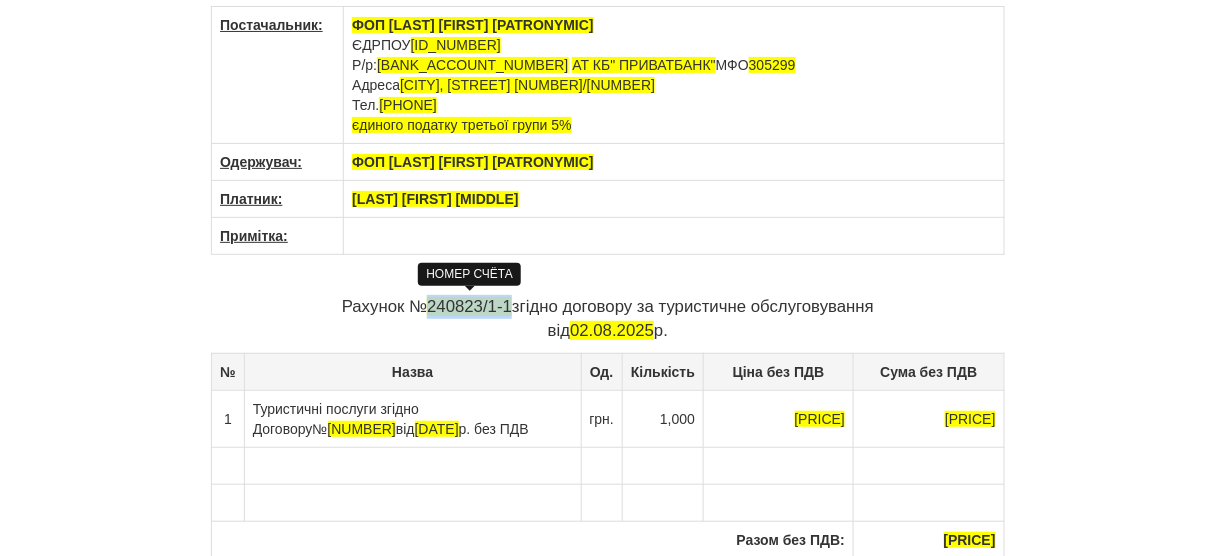 drag, startPoint x: 428, startPoint y: 305, endPoint x: 510, endPoint y: 307, distance: 82.02438 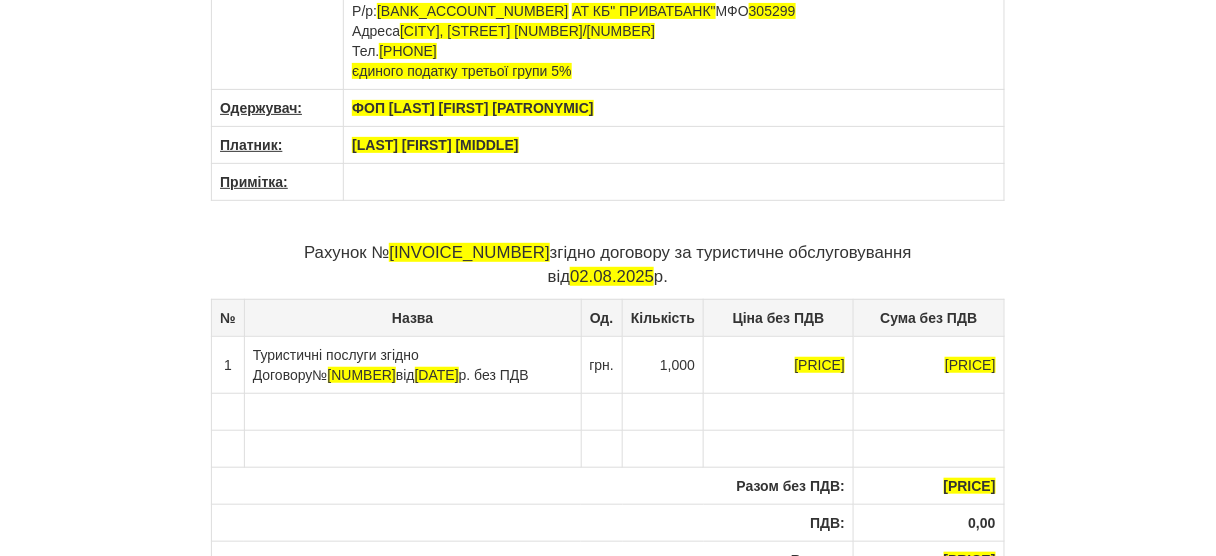 scroll, scrollTop: 160, scrollLeft: 0, axis: vertical 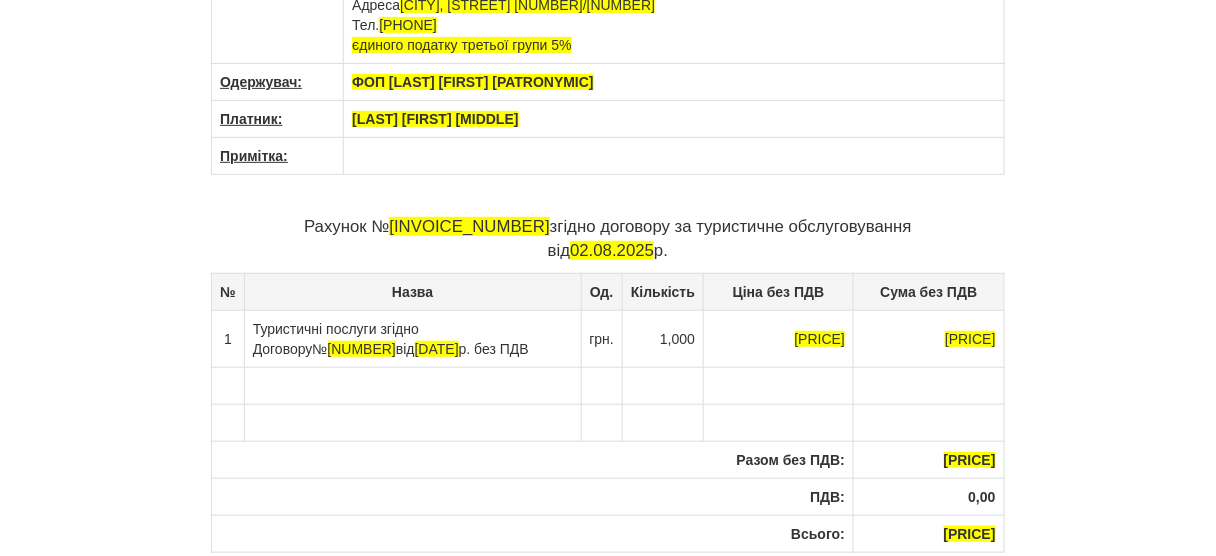 drag, startPoint x: 503, startPoint y: 348, endPoint x: 381, endPoint y: 328, distance: 123.62848 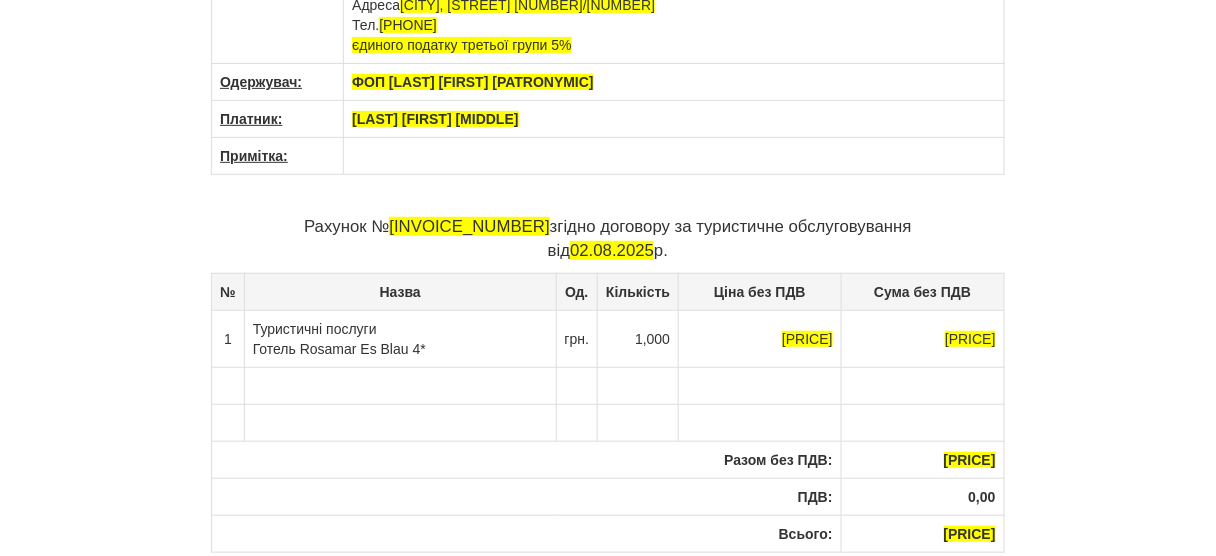 click on "Туристичні послуги Готель Rosamar Es Blau 4*" at bounding box center [400, 338] 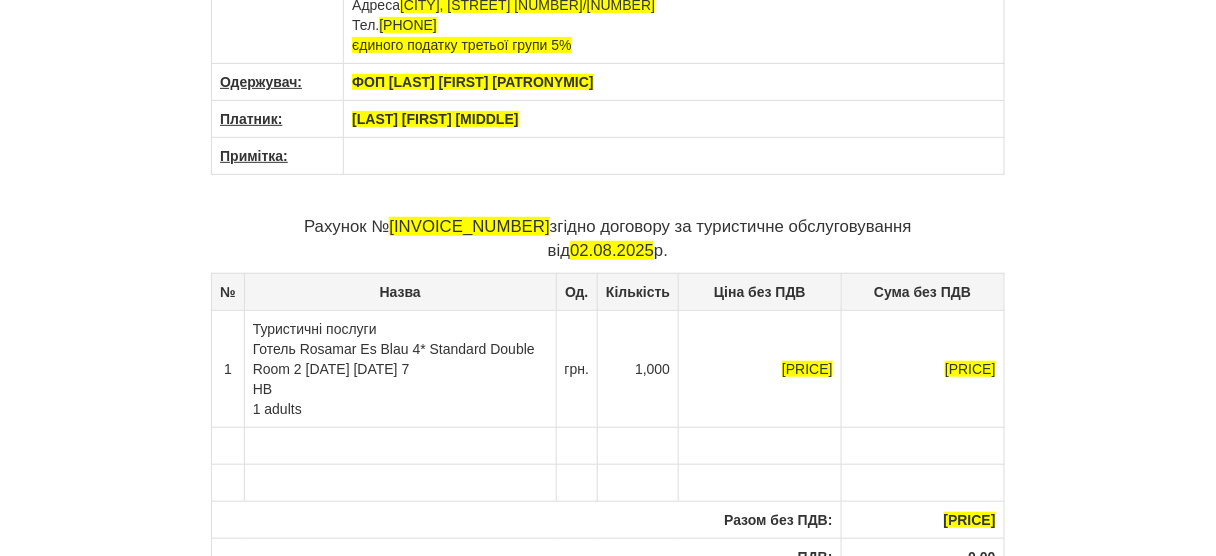 click on "Туристичні послуги Готель Rosamar Es Blau 4* Standard Double Room	2	[DATE]	[DATE]	7	   HB   1 adults" at bounding box center [400, 368] 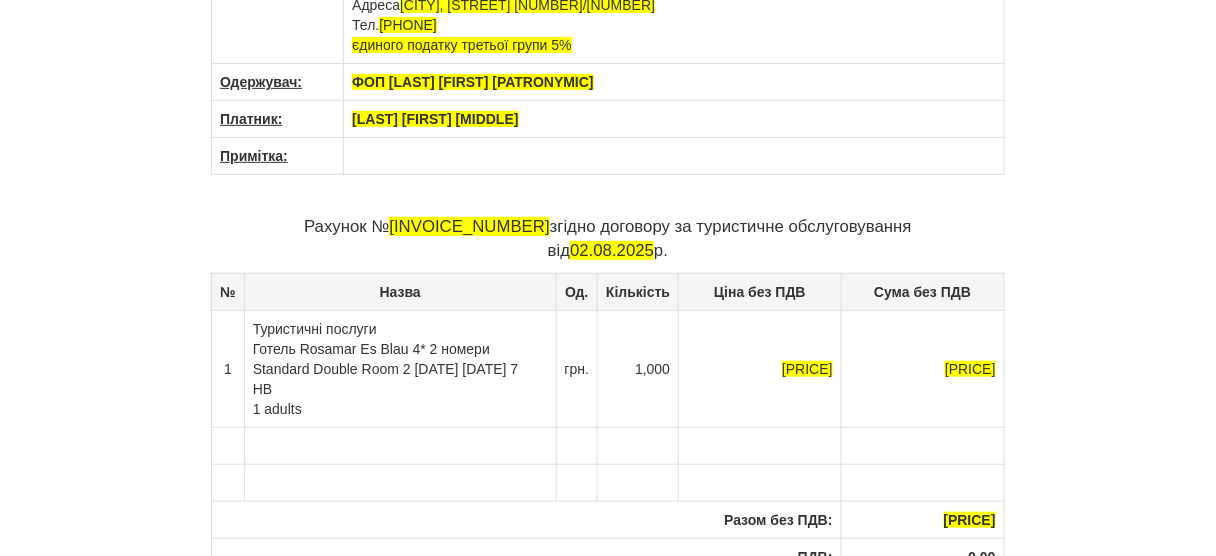 click on "Туристичні послуги   Готель Rosamar Es Blau 4*   2 номери Standard Double Room	2	[DATE]	[DATE]	7	   HB   1 adults" at bounding box center [400, 368] 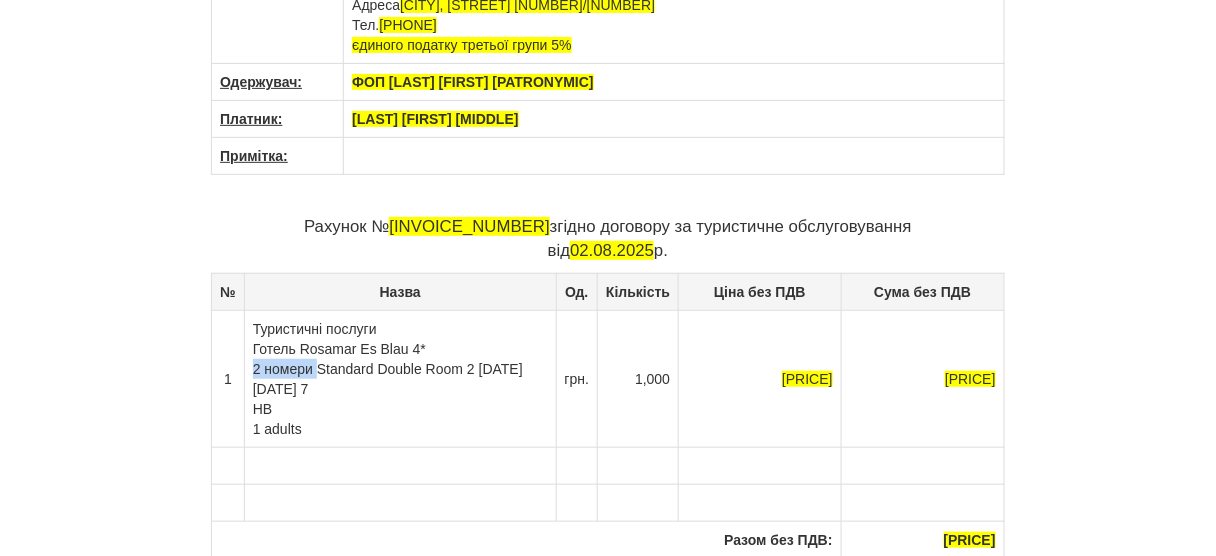 drag, startPoint x: 252, startPoint y: 364, endPoint x: 316, endPoint y: 366, distance: 64.03124 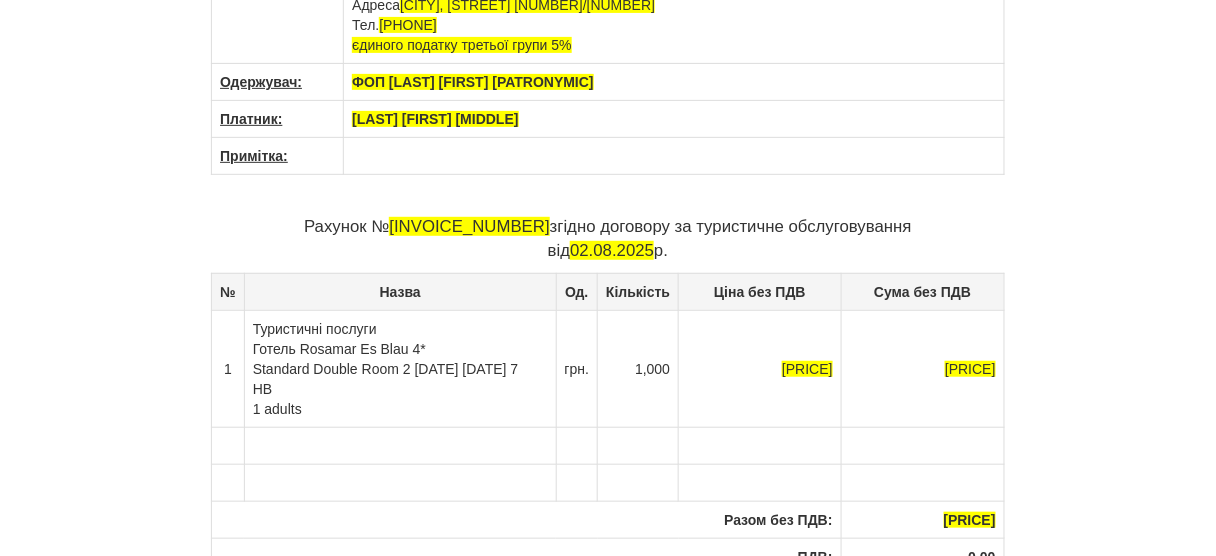 click on "Туристичні послуги Готель Rosamar Es Blau 4* Standard Double Room 2 [DATE] [DATE] HB 1 adults" at bounding box center [400, 368] 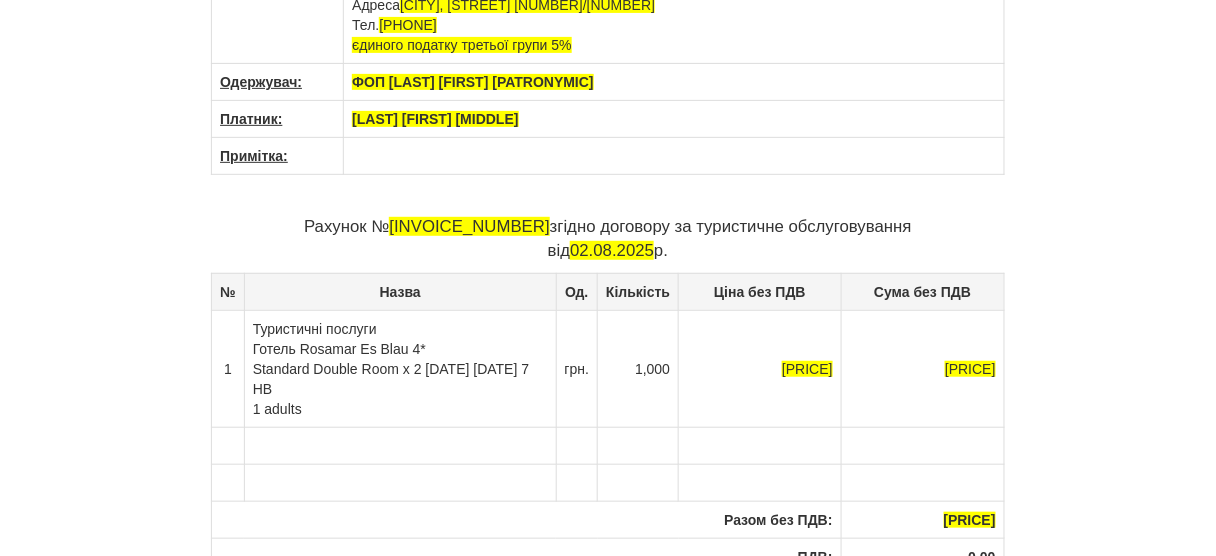 click on "Туристичні послуги Готель Rosamar Es Blau 4*   Standard Double Room х 2	[DATE]	[DATE]	7	   HB   1 adults" at bounding box center (400, 368) 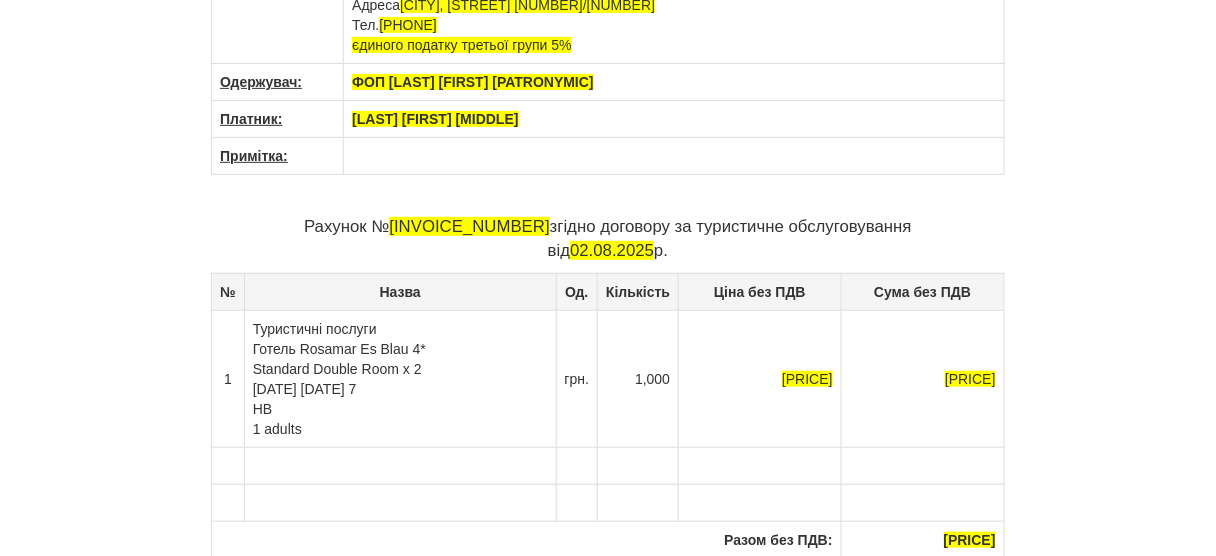 click on "Туристичні послуги   Готель Rosamar Es Blau 4*   Standard Double Room х 2	 [DATE]	[DATE]	7	   HB   1 adults" at bounding box center [400, 378] 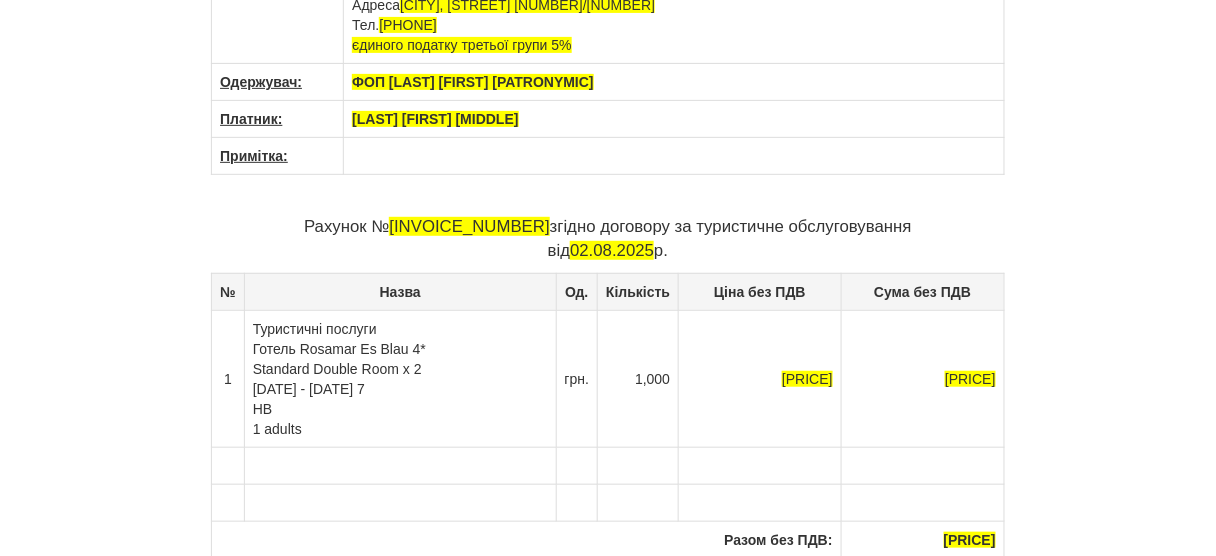 click on "Туристичні послуги Готель Rosamar Es Blau 4* Standard Double Room х 2 [DATE] - [DATE] 7 HB 1 adults" at bounding box center [400, 378] 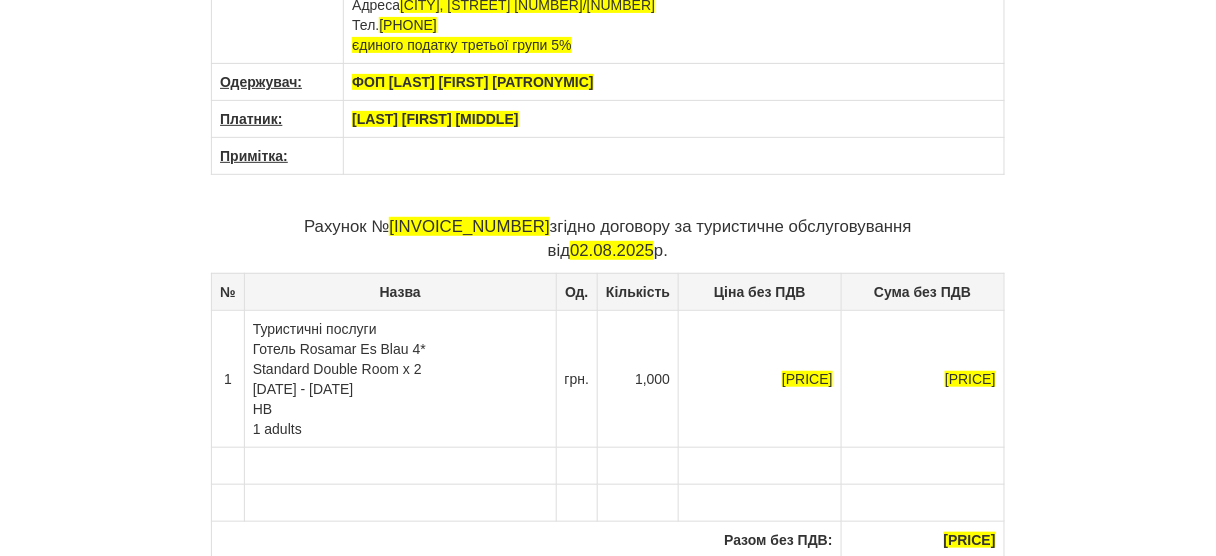 drag, startPoint x: 295, startPoint y: 408, endPoint x: 311, endPoint y: 424, distance: 22.627417 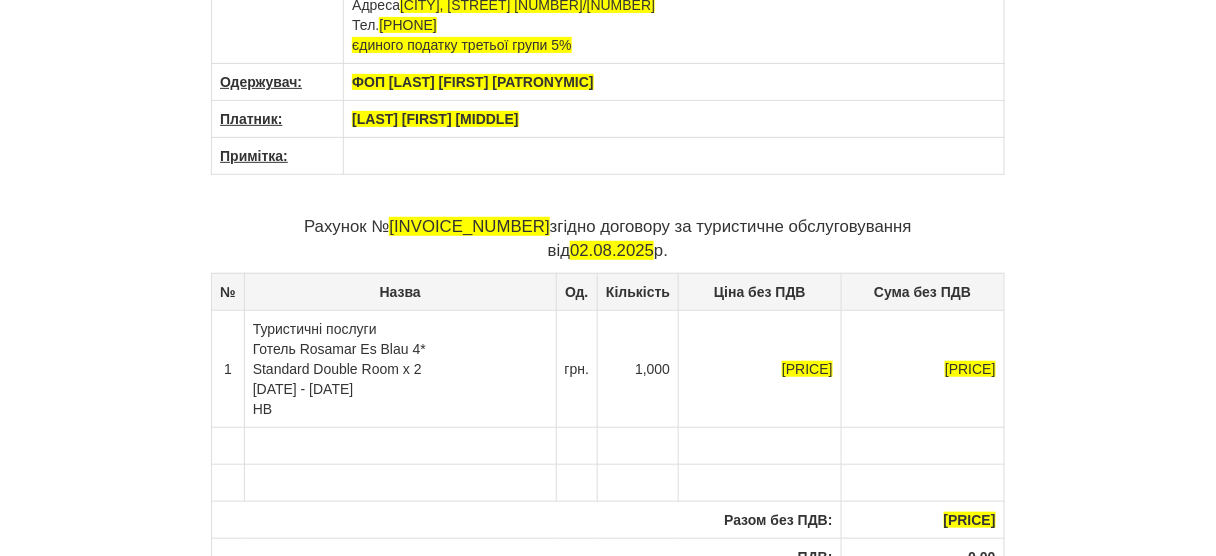 drag, startPoint x: 253, startPoint y: 400, endPoint x: 278, endPoint y: 400, distance: 25 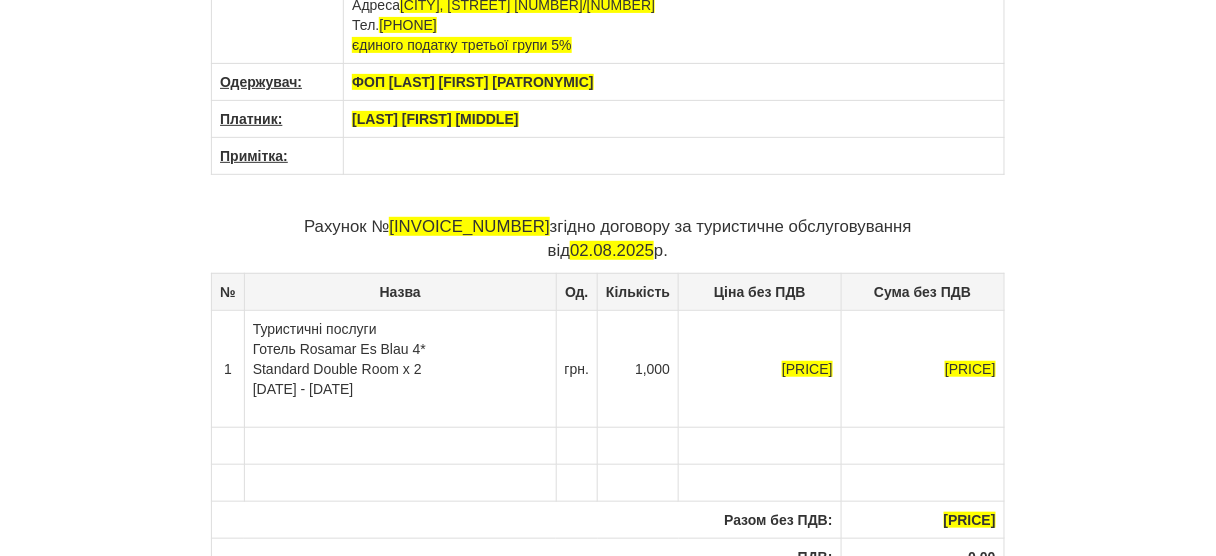 click on "Туристичні послуги Готель Rosamar Es Blau 4* Standard Double Room х 2	 [DATE] - [DATE]" at bounding box center (400, 368) 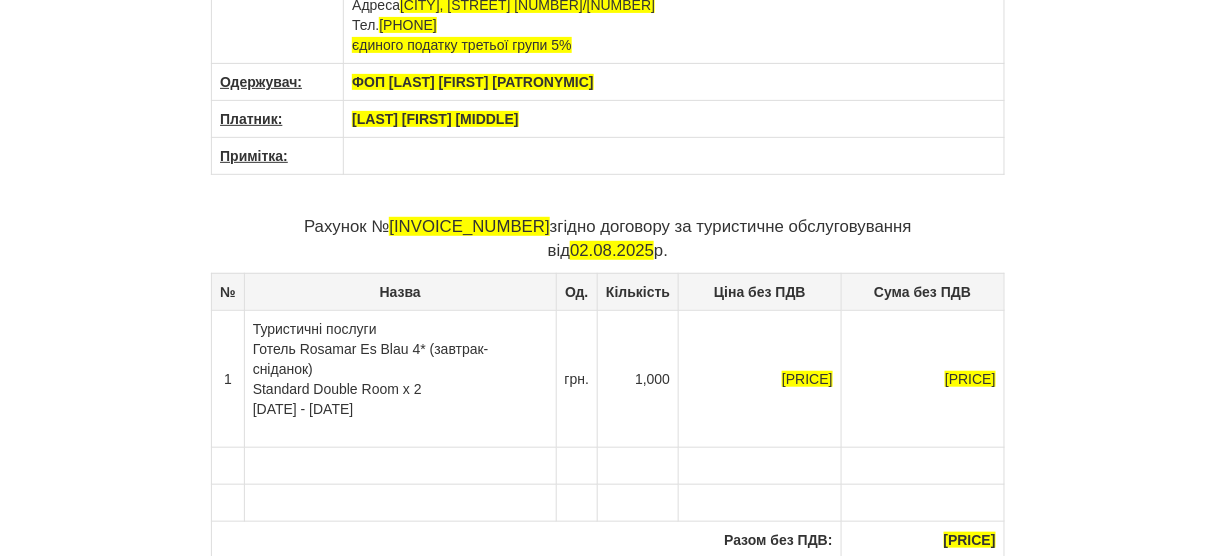 drag, startPoint x: 503, startPoint y: 225, endPoint x: 868, endPoint y: 216, distance: 365.11093 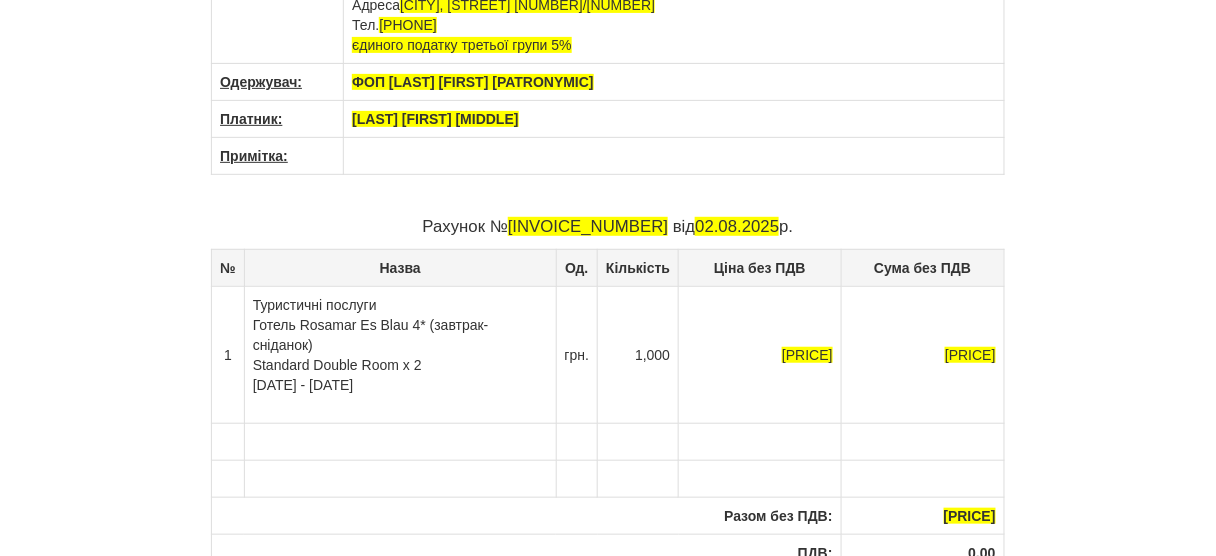 click on "Туристичні послуги Готель Rosamar Es Blau 4* (завтрак-сніданок) Standard Double Room х 2	 [DATE] - [DATE]" at bounding box center (400, 354) 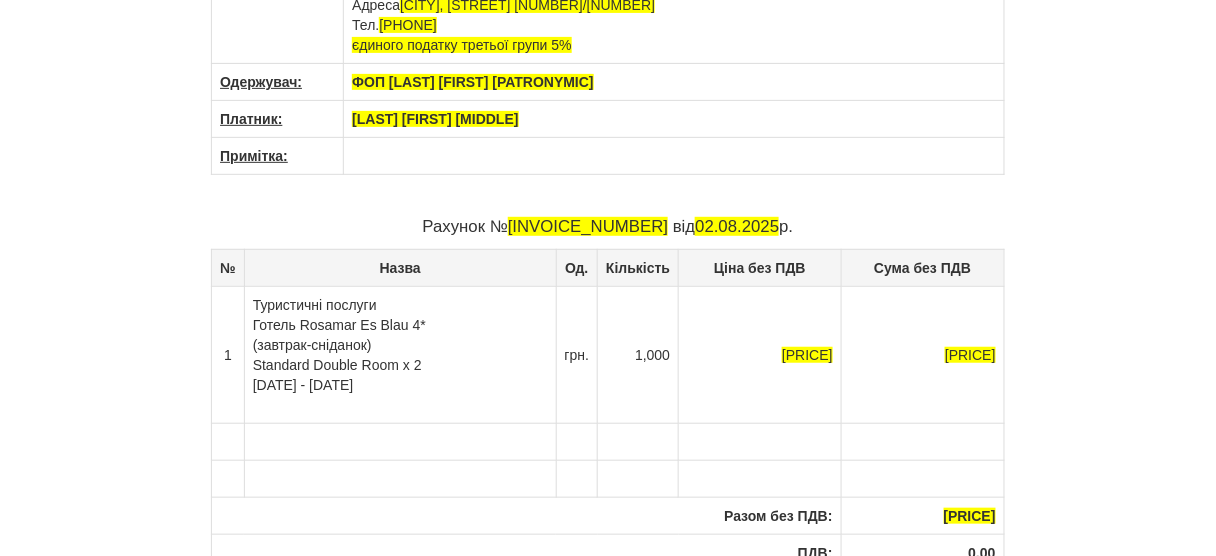 click on "Туристичні послуги Готель Rosamar Es Blau 4* (завтрак-сніданок) Standard Double Room х 2 [DATE] - [DATE]" at bounding box center [400, 354] 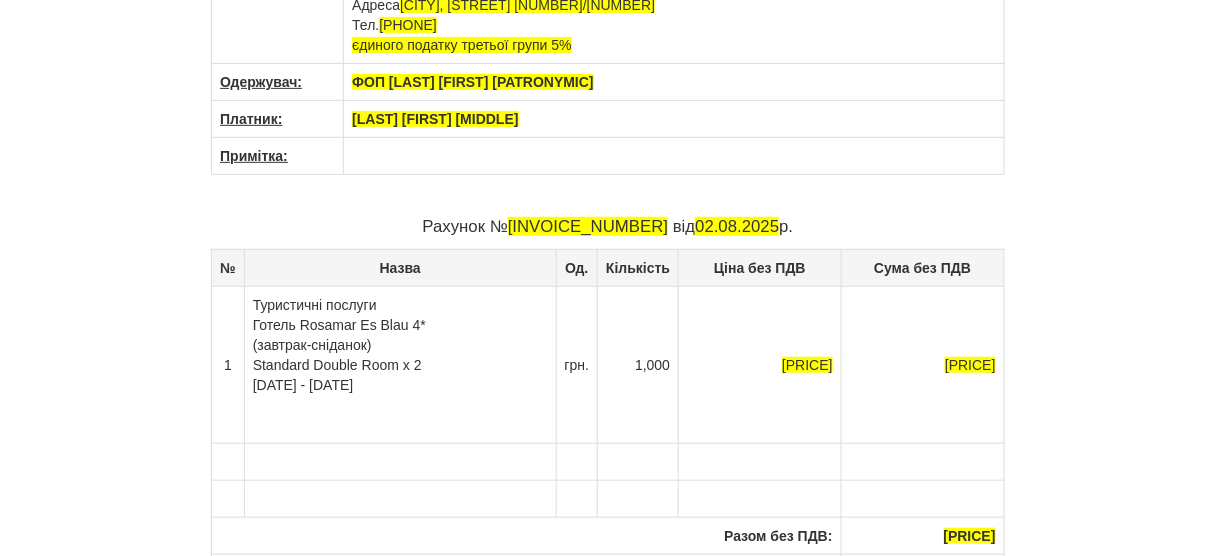 click on "Туристичні послуги Готель Rosamar Es Blau 4* (завтрак-сніданок) Standard Double Room х 2 [DATE] - [DATE]" at bounding box center [400, 364] 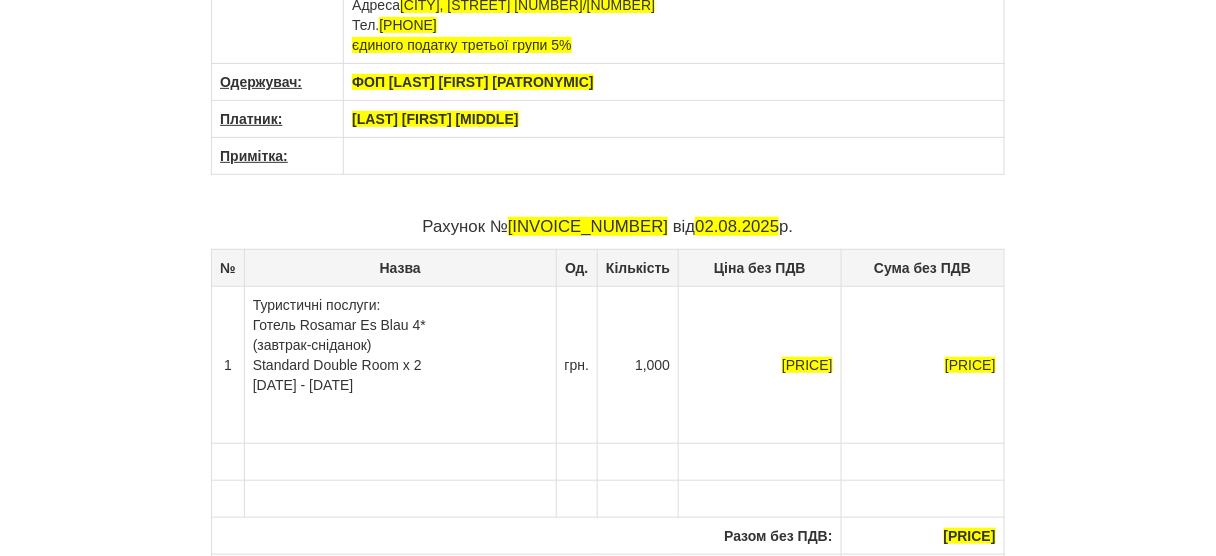 scroll, scrollTop: 240, scrollLeft: 0, axis: vertical 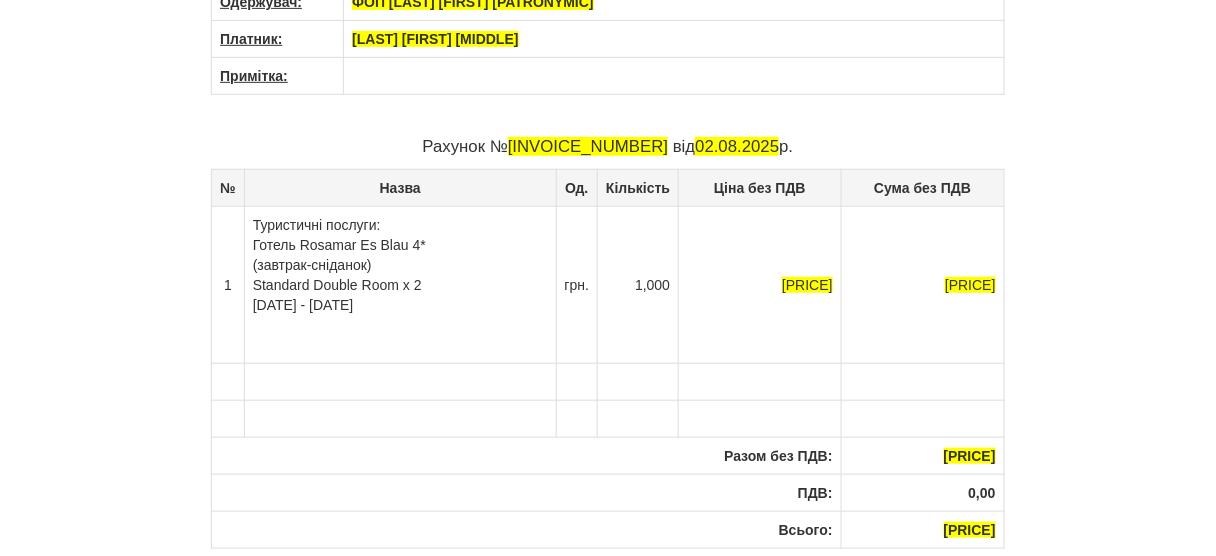 click on "Туристичні послуги: Готель Rosamar Es Blau 4* (завтрак-сніданок) Standard Double Room х 2	 [DATE] - [DATE]" at bounding box center [400, 284] 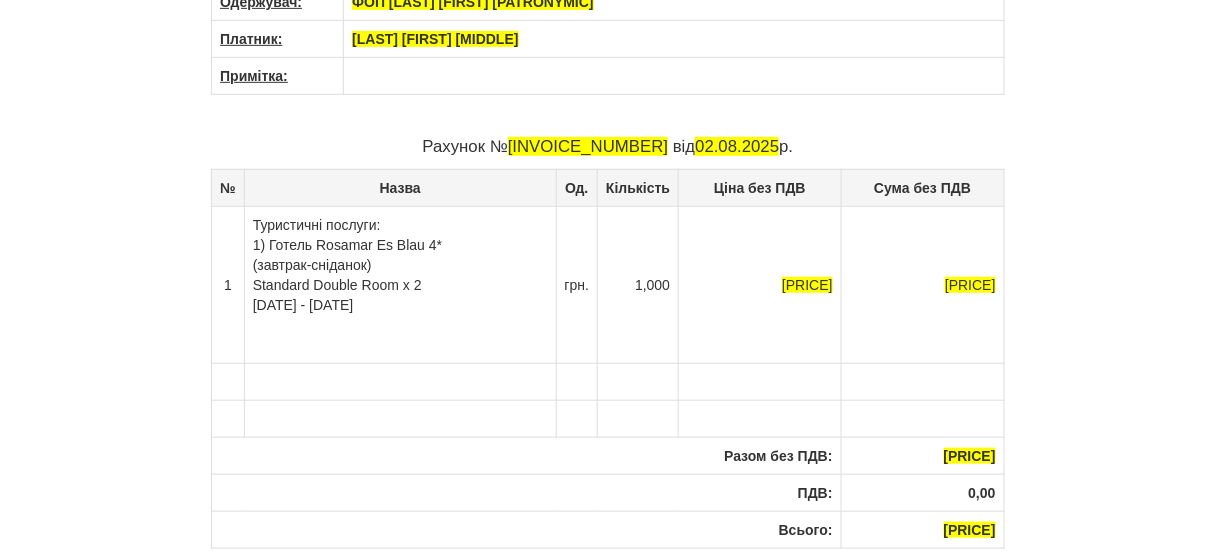 click on "Туристичні послуги: 1) Готель Rosamar Es Blau 4* (завтрак-сніданок) Standard Double Room х 2 [DATE] - [DATE]" at bounding box center (400, 284) 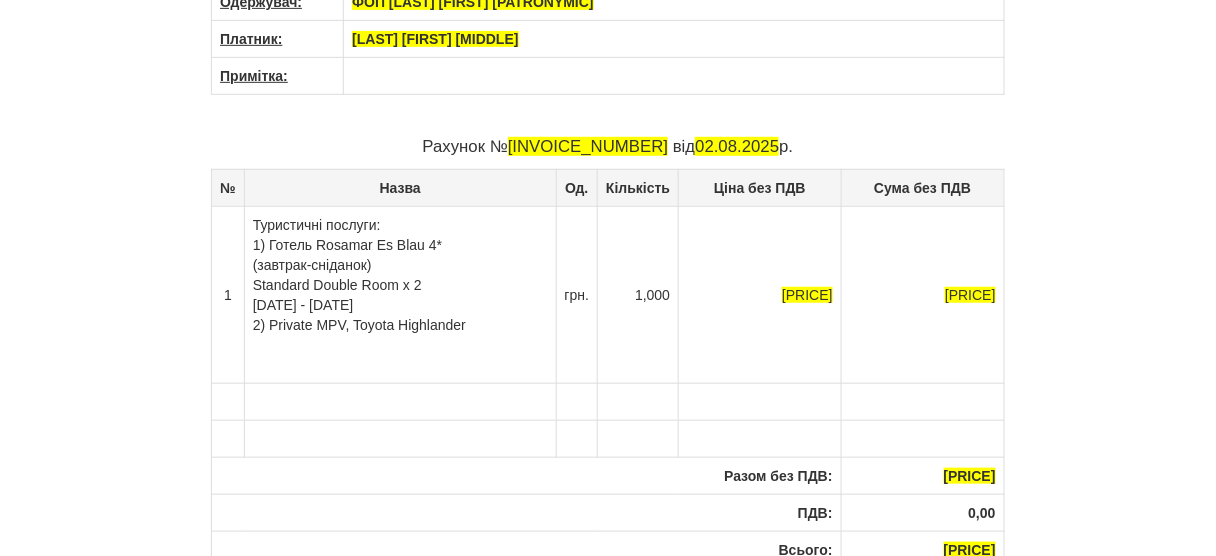 click on "Туристичні послуги: 1) Готель Rosamar Es Blau 4* (завтрак-сніданок) Standard Double Room х 2 [DATE] - [DATE] 2) Private MPV, Toyota Highlander" at bounding box center [400, 294] 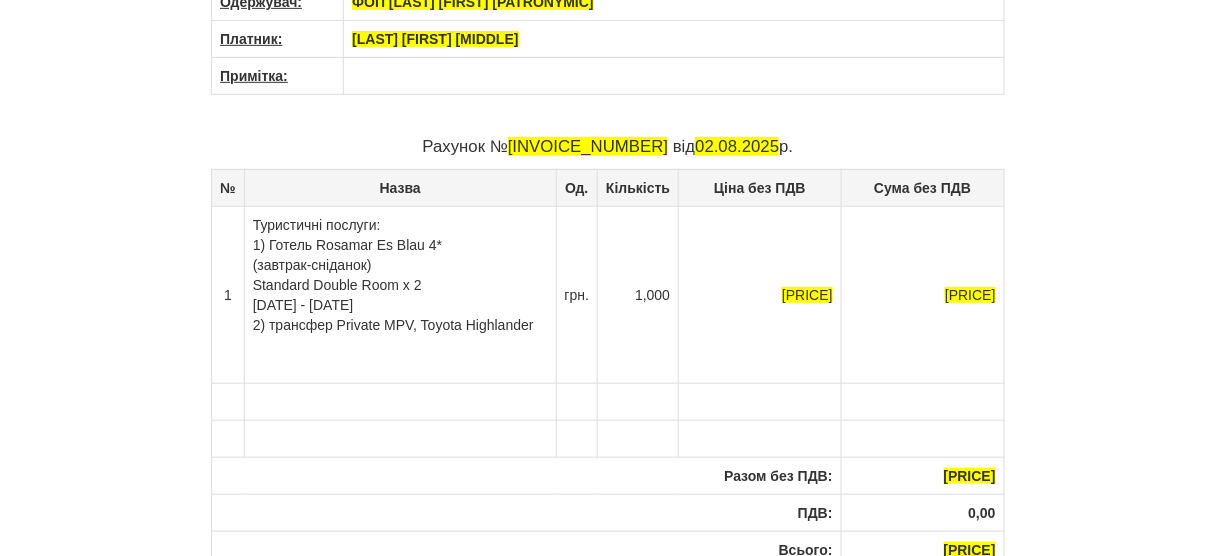 drag, startPoint x: 398, startPoint y: 301, endPoint x: 247, endPoint y: 305, distance: 151.05296 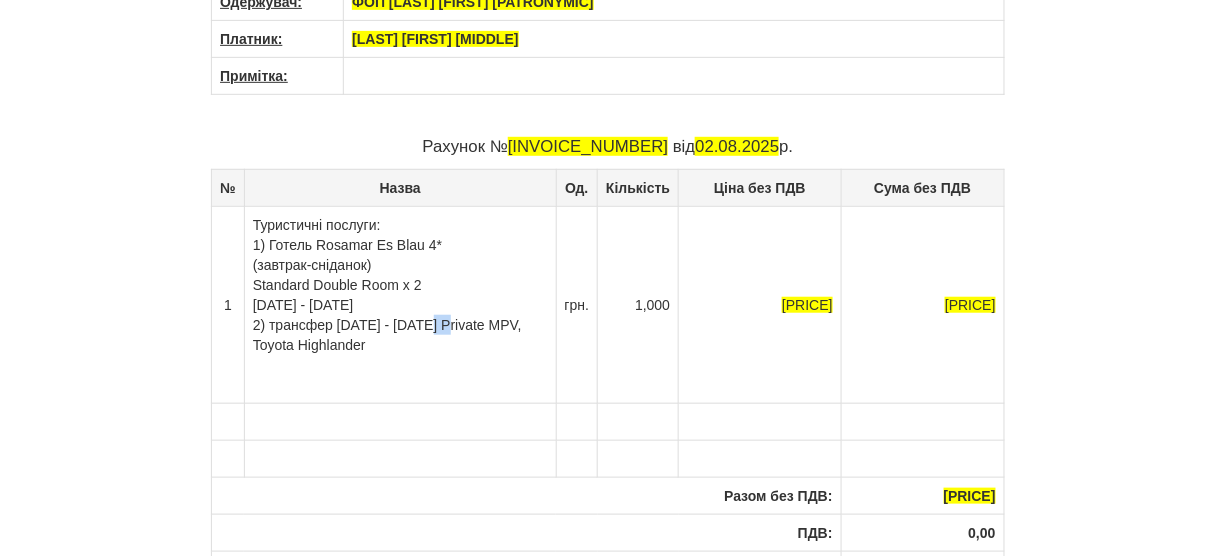 drag, startPoint x: 410, startPoint y: 323, endPoint x: 424, endPoint y: 323, distance: 14 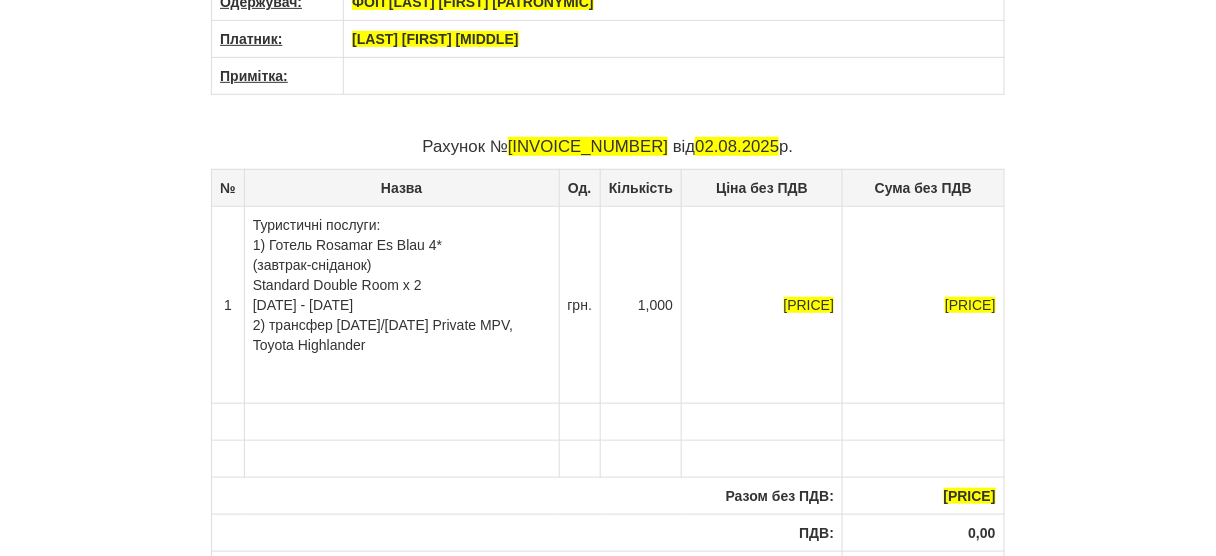 click on "Туристичні послуги: 1) Готель Rosamar Es Blau 4* (завтрак-сніданок) Standard Double Room х 2	 [DATE]/[DATE] Private MPV, Toyota Highlander" at bounding box center (401, 304) 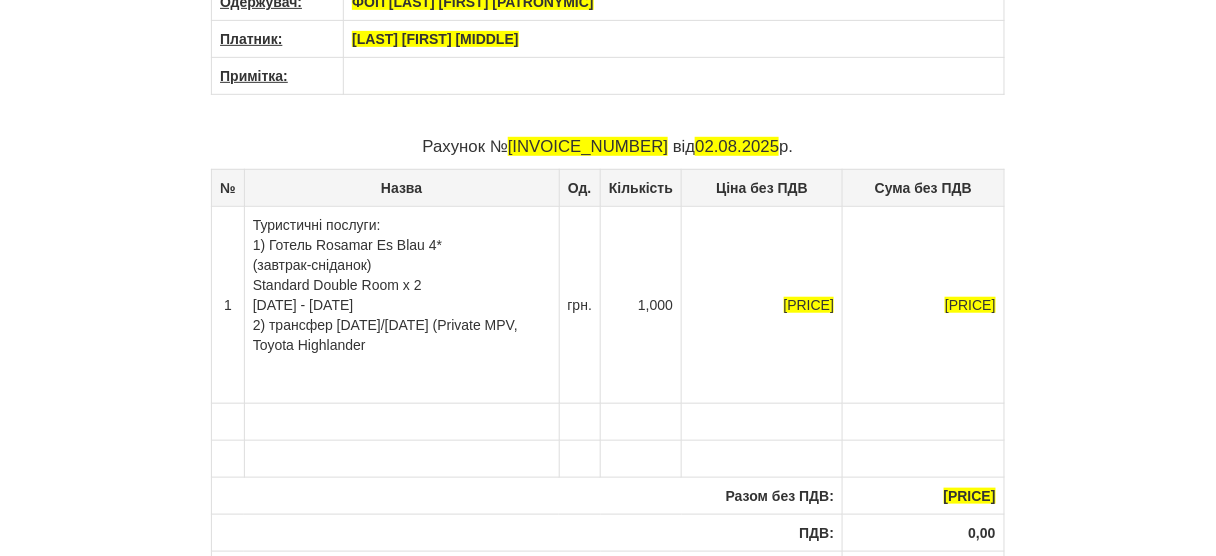 drag, startPoint x: 405, startPoint y: 342, endPoint x: 540, endPoint y: 323, distance: 136.33047 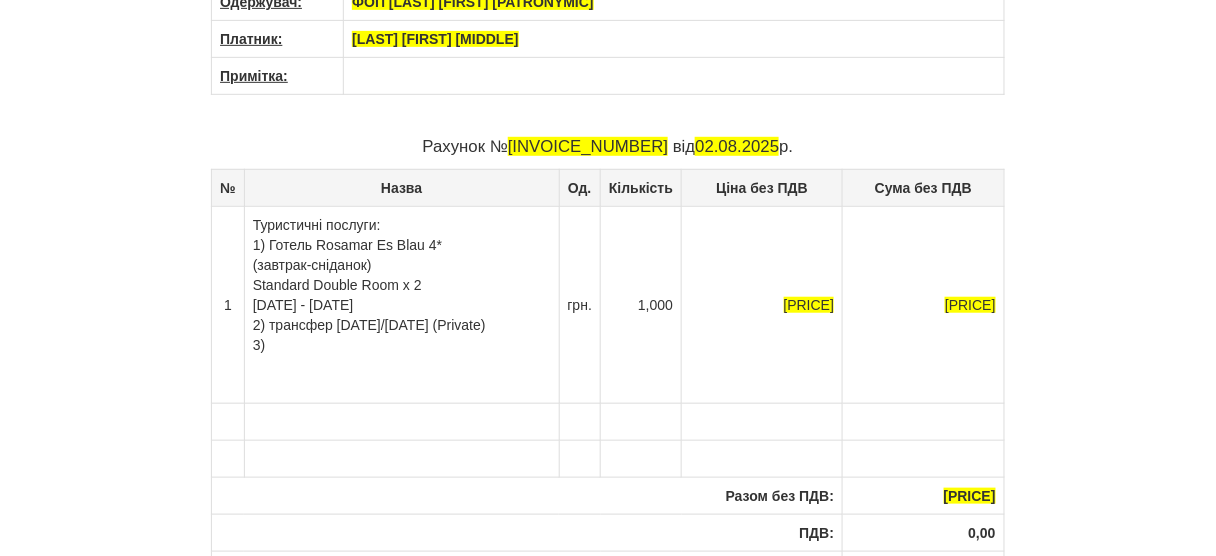 click on "Туристичні послуги: 1) Готель Rosamar Es Blau 4* (завтрак-сніданок) Standard Double Room х 2	 [DATE]/[DATE] (Private) 3)" at bounding box center [401, 304] 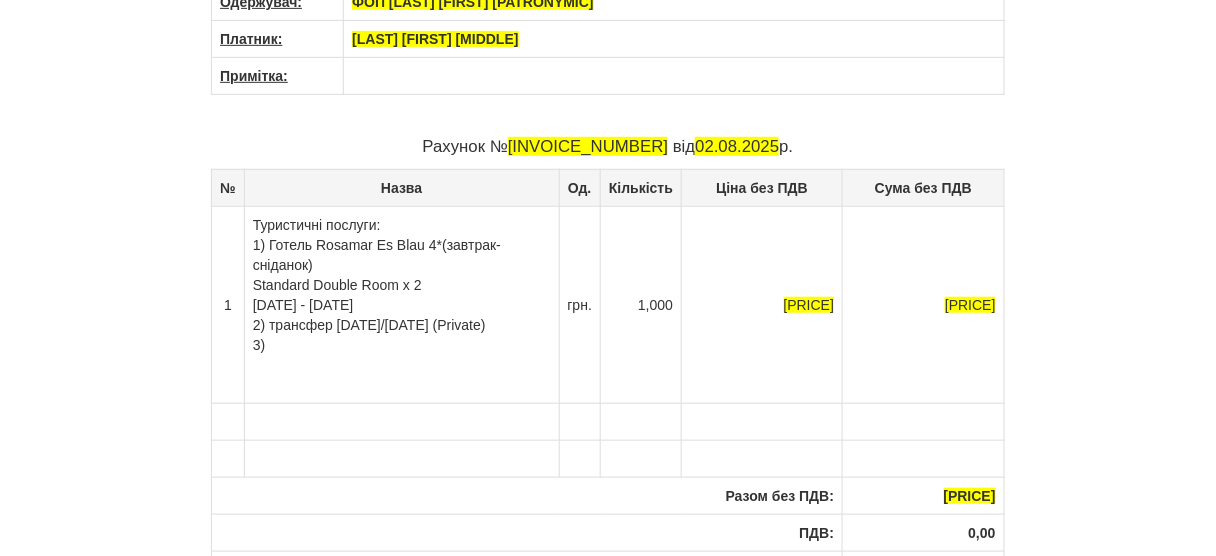 click on "Туристичні послуги: 1) Готель Rosamar Es Blau 4* (завтрак-сніданок) Standard Double Room х 2	 [DATE]/[DATE] (Private) 3)" at bounding box center (401, 304) 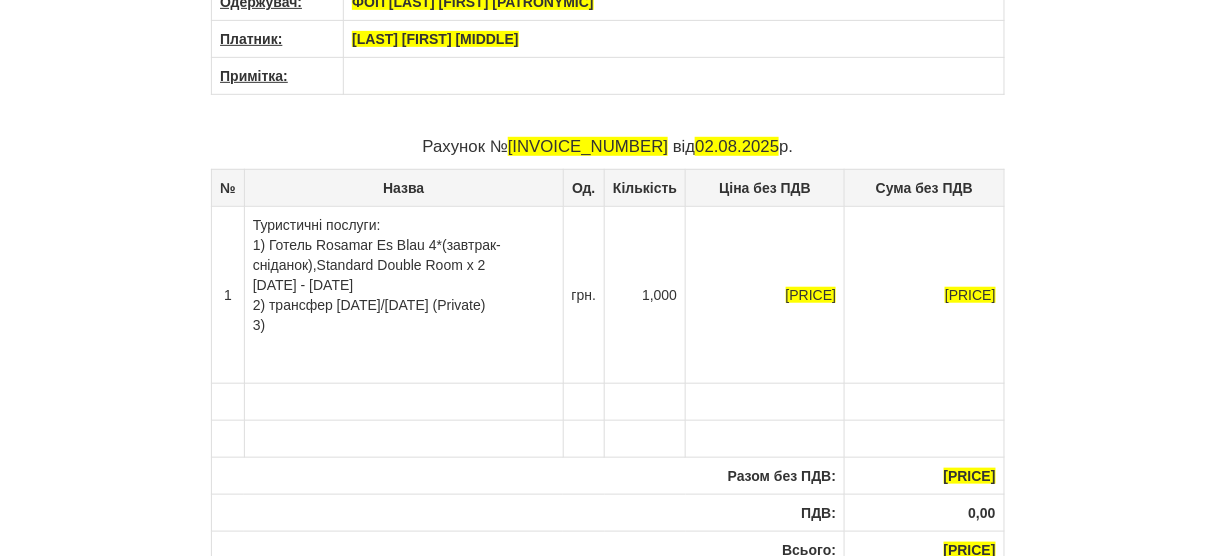 click on "Туристичні послуги: 1) Готель Rosamar Es Blau 4* (завтрак-сніданок), Standard Double Room х 2 [DATE] - [DATE] 2) трансфер [DATE]/[DATE] (Private) 3)" at bounding box center (403, 294) 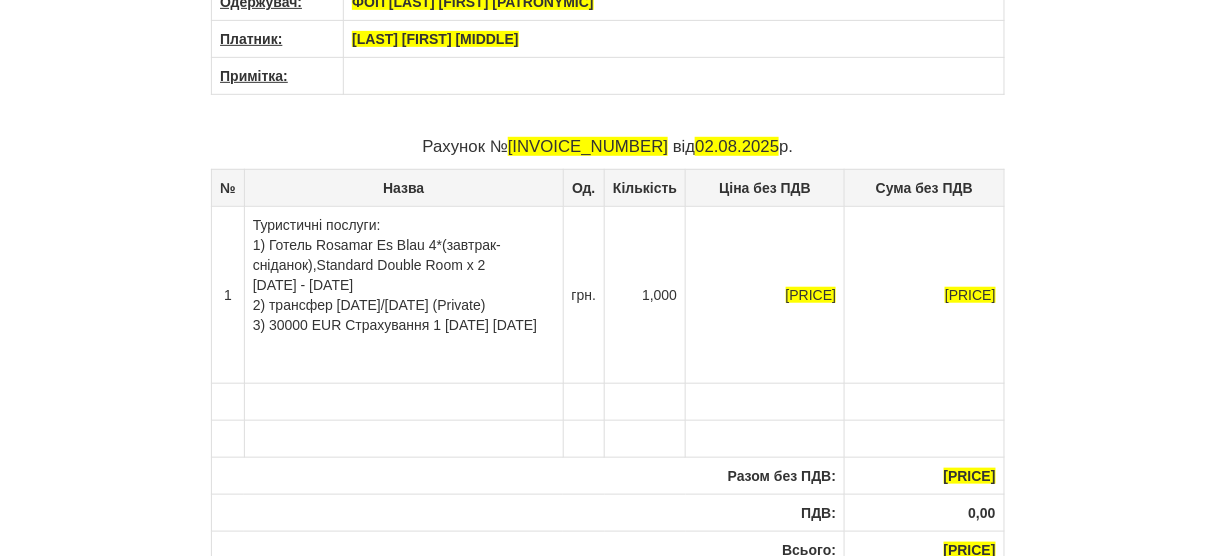 click on "Туристичні послуги: 1) Готель Rosamar Es Blau 4* (завтрак-сніданок), Standard Double Room х 2 [DATE] - [DATE] 2) трансфер [DATE]/[DATE] (Private) 3) 30000 EUR	Страхування	1	[DATE]	[DATE]" at bounding box center [403, 294] 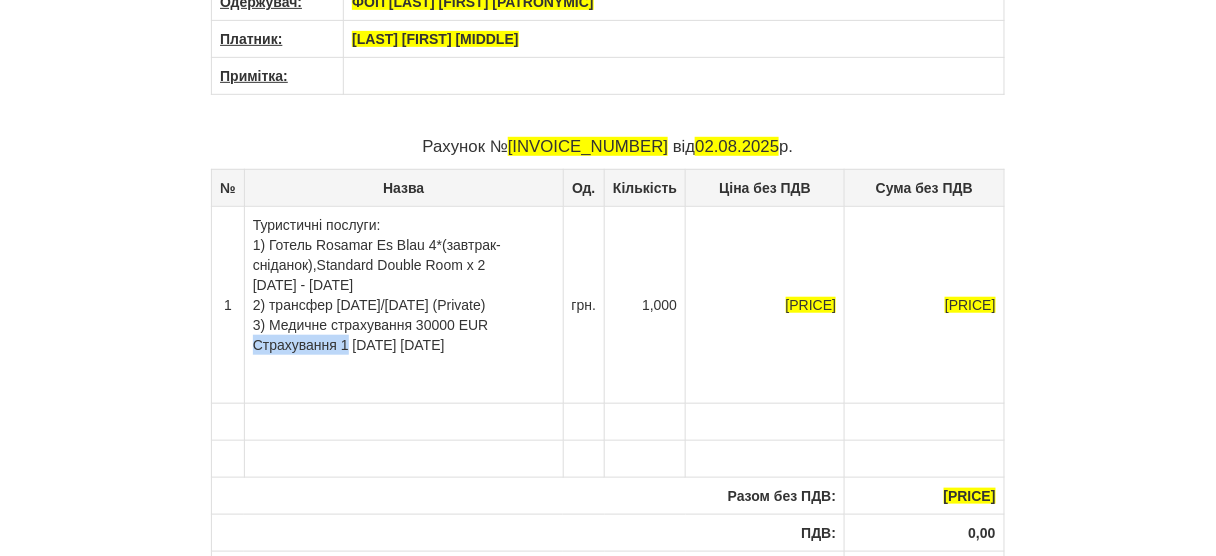 drag, startPoint x: 346, startPoint y: 340, endPoint x: 254, endPoint y: 341, distance: 92.00543 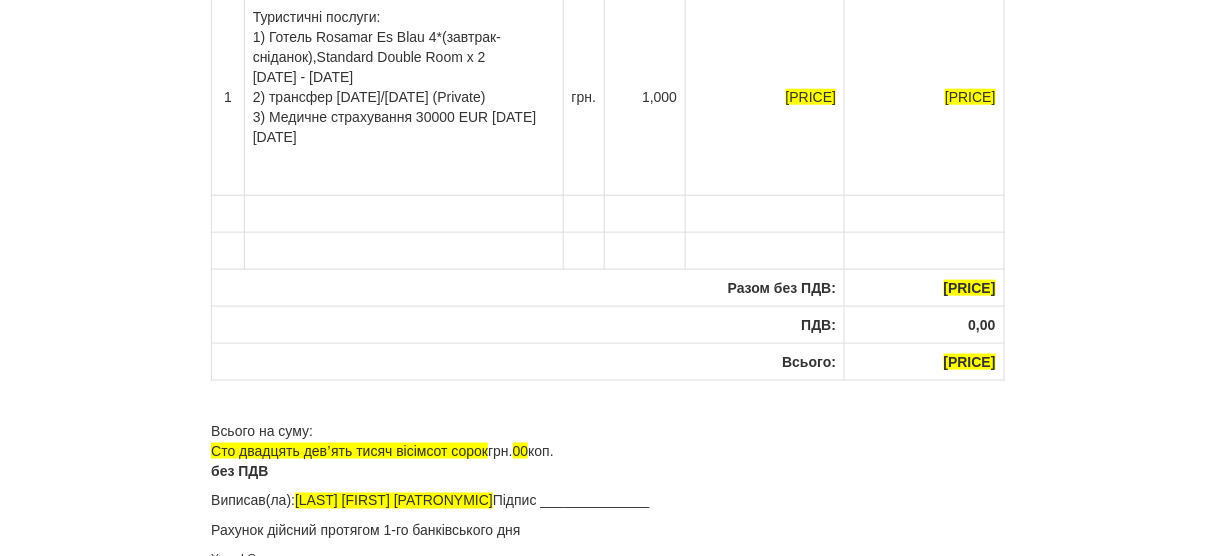 scroll, scrollTop: 463, scrollLeft: 0, axis: vertical 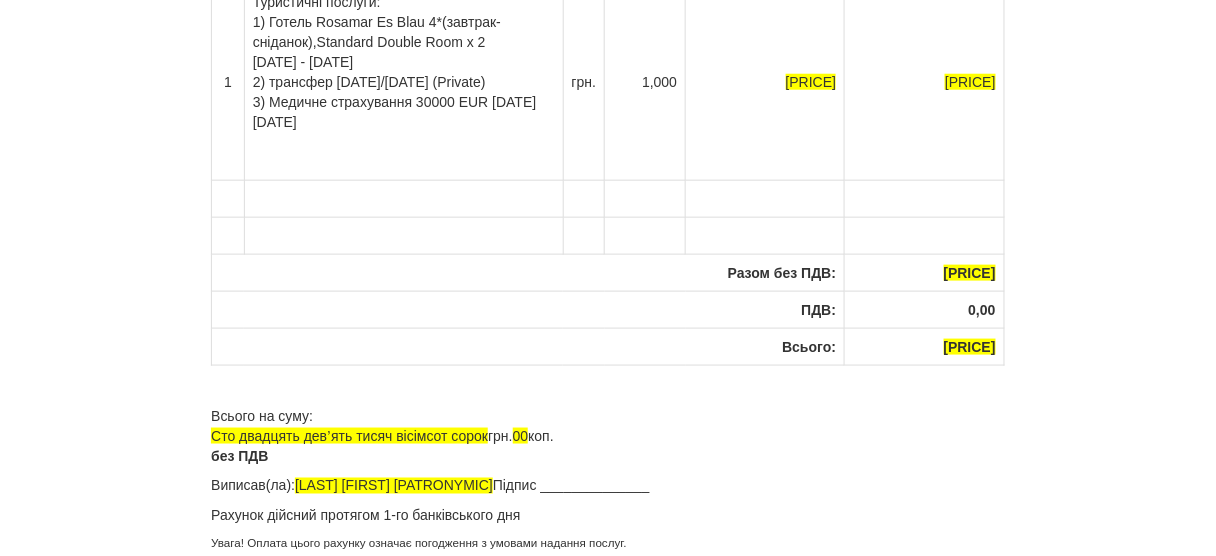 drag, startPoint x: 682, startPoint y: 481, endPoint x: 510, endPoint y: 488, distance: 172.14238 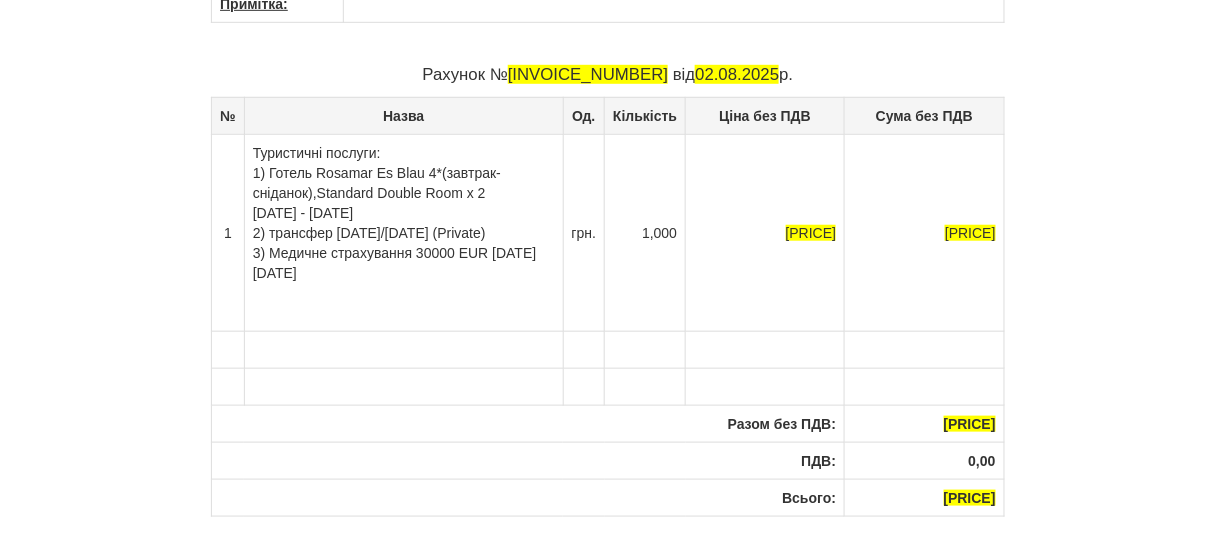 scroll, scrollTop: 303, scrollLeft: 0, axis: vertical 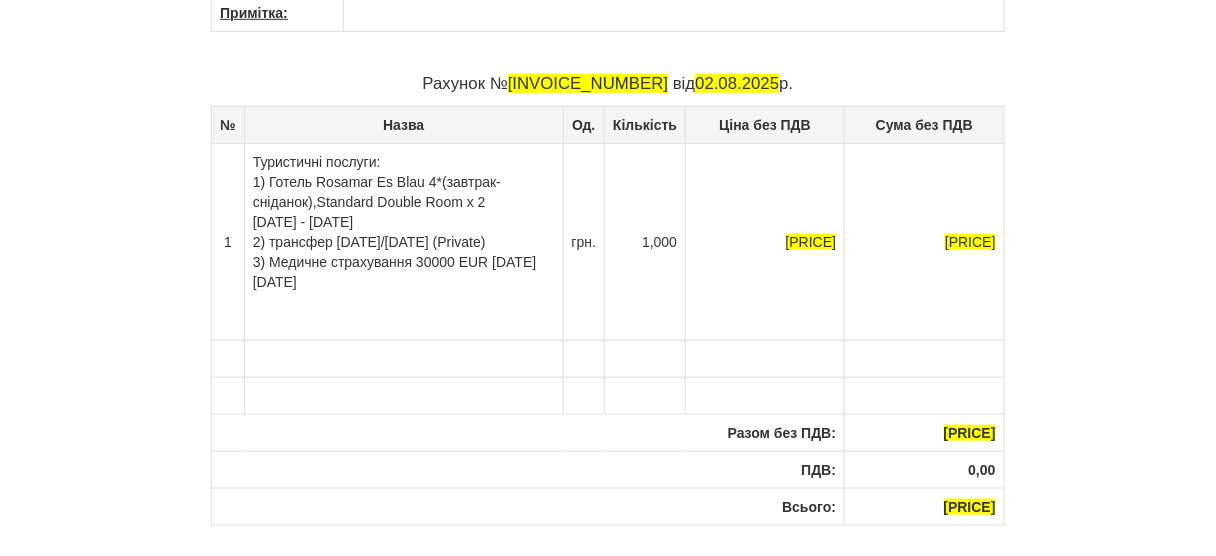 drag, startPoint x: 426, startPoint y: 274, endPoint x: 246, endPoint y: 182, distance: 202.14845 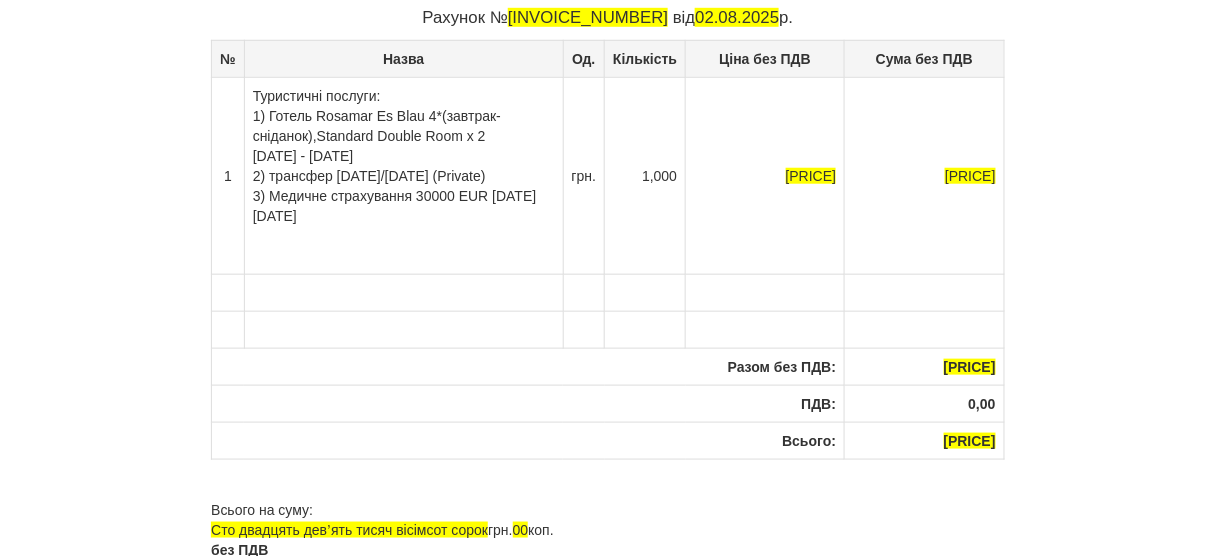 scroll, scrollTop: 463, scrollLeft: 0, axis: vertical 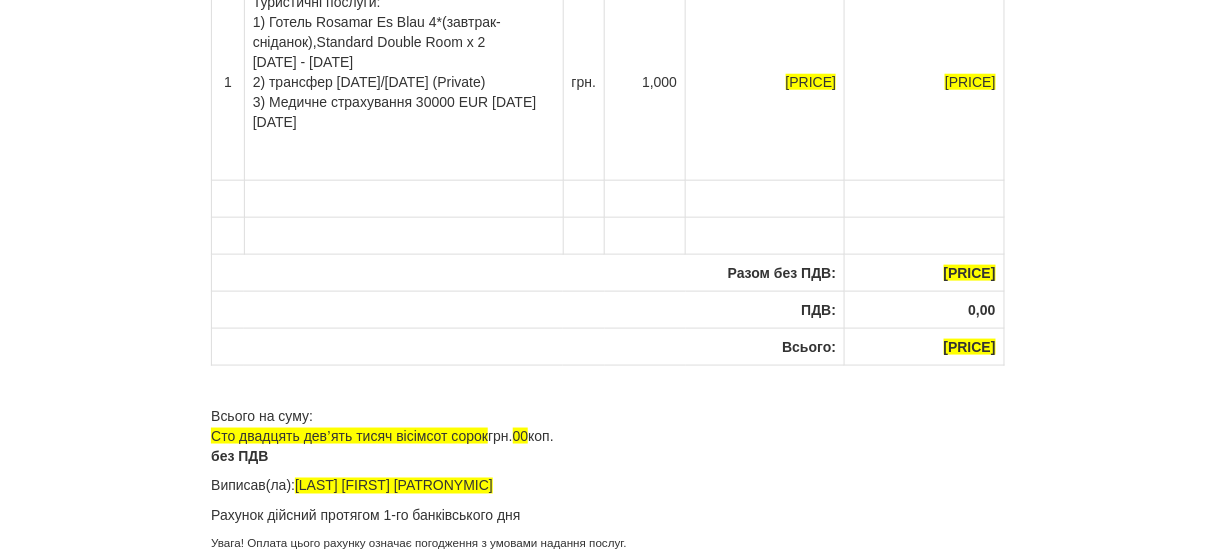 click on "Увага! Оплата цього рахунку означає погодження з умовами надання послуг." at bounding box center (608, 544) 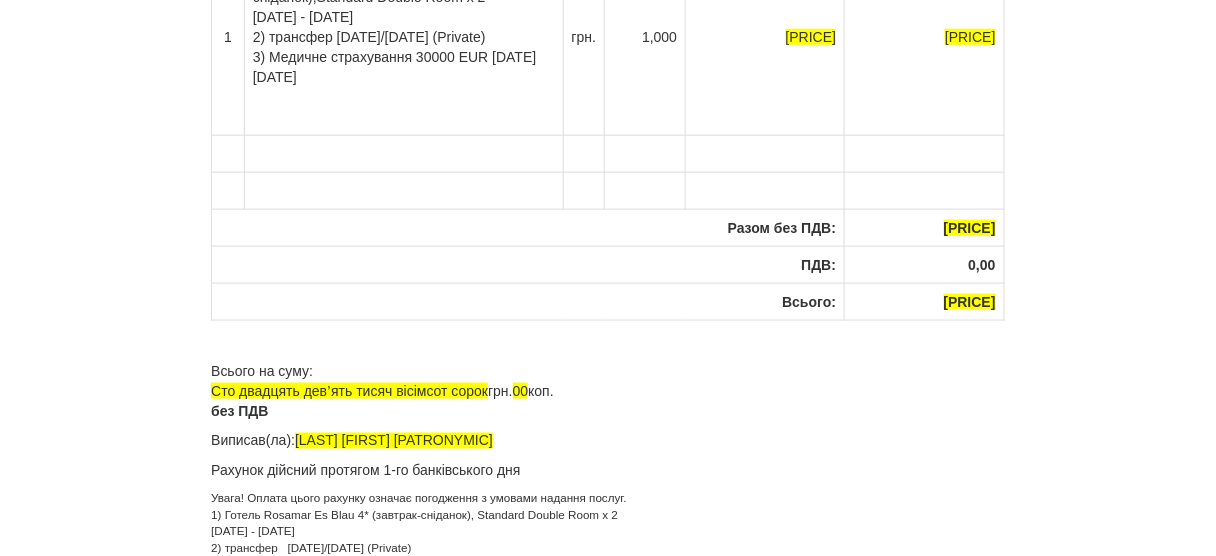 scroll, scrollTop: 529, scrollLeft: 0, axis: vertical 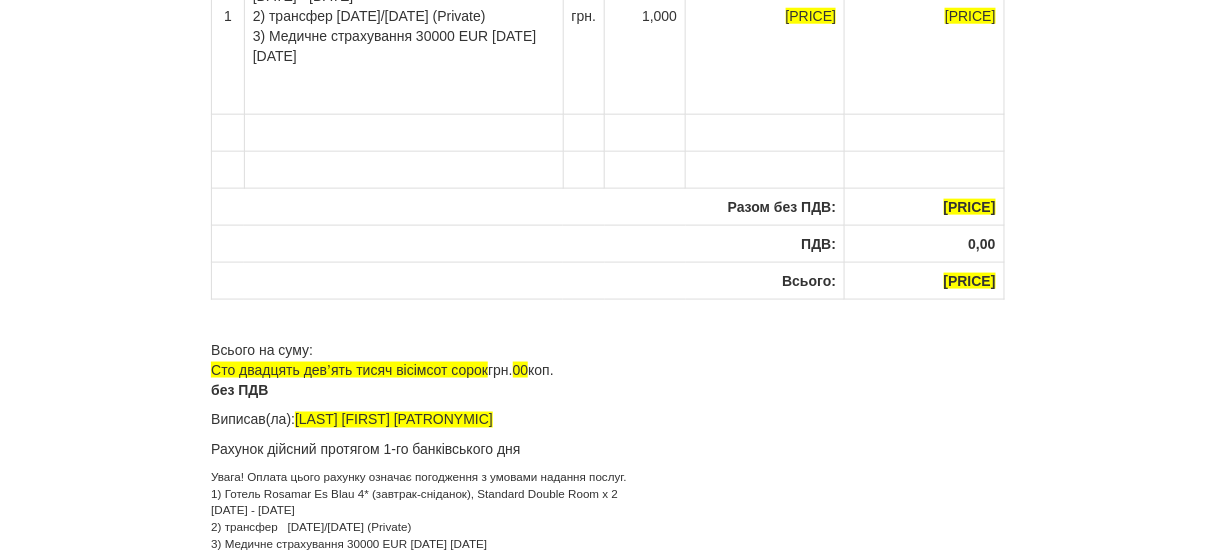 click on "Увага! Оплата цього рахунку означає погодження з умовами надання послуг. 1) Готель Rosamar Es Blau 4* (завтрак-сніданок), Standard Double Room х 2 [DATE] - [DATE] 2) трансфер [DATE]/[DATE] (Private) 3) Медичне страхування 30000 EUR [DATE] [DATE]" at bounding box center [608, 511] 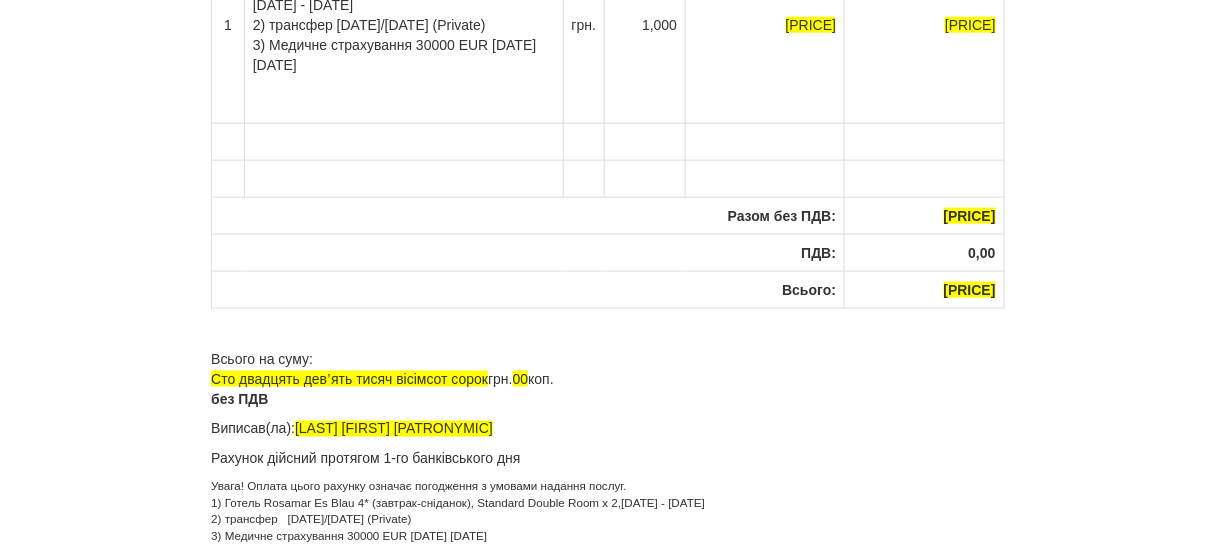 scroll, scrollTop: 513, scrollLeft: 0, axis: vertical 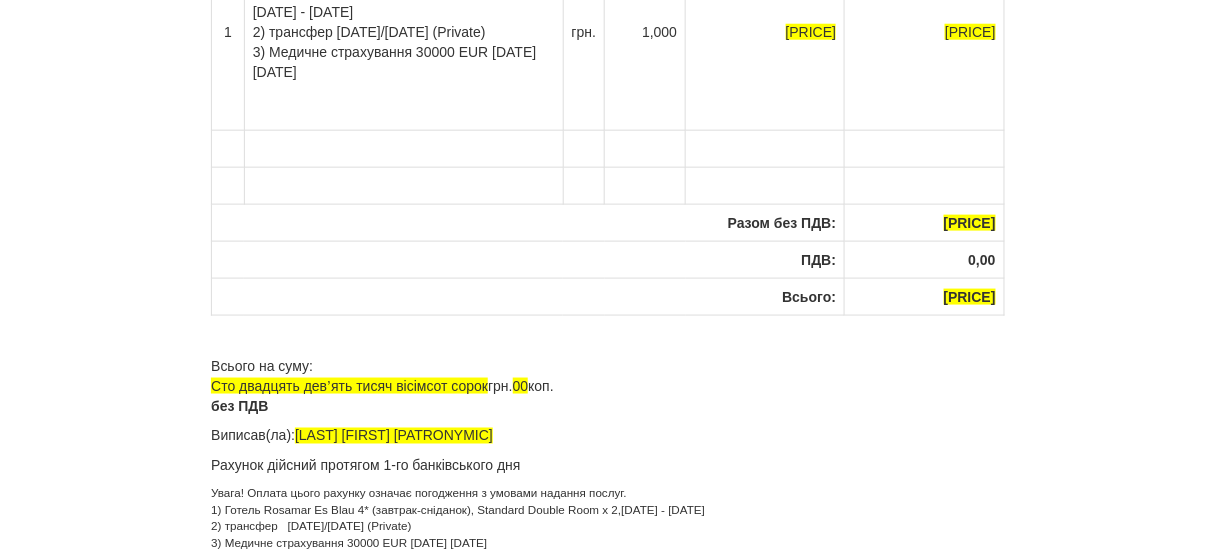 click on "Увага! Оплата цього рахунку означає погодження з умовами надання послуг.     1) Готель Rosamar Es Blau 4*(завтрак-сніданок), Standard Double Room х 2,   [DATE] - [DATE] 2) трансфер   [DATE]/[DATE] (Private) 3) Медичне страхування 30000 EUR [DATE] [DATE]" at bounding box center (608, 519) 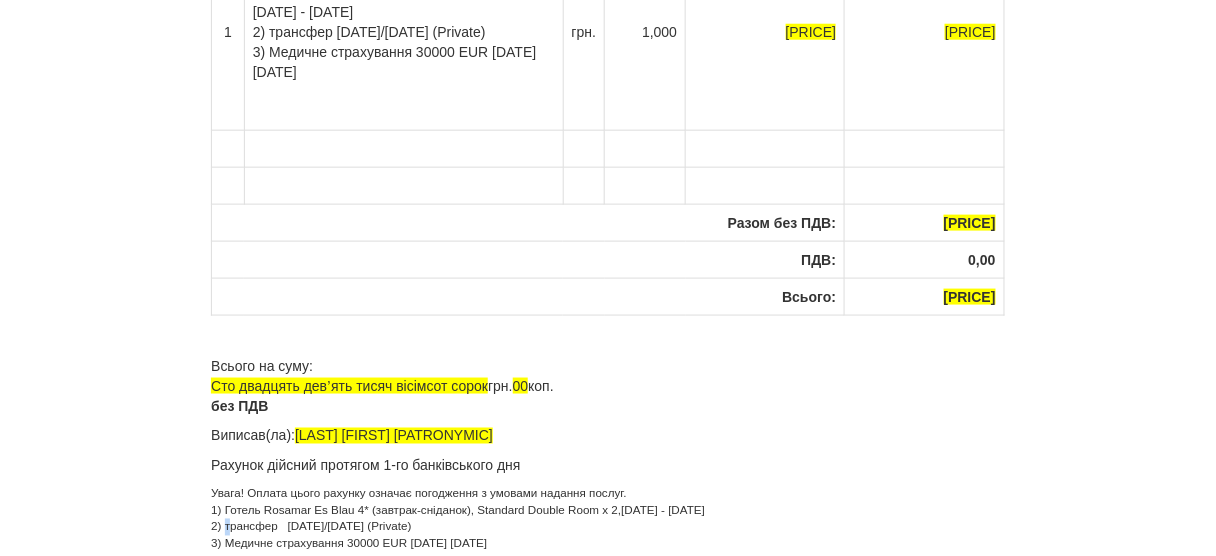 click on "Увага! Оплата цього рахунку означає погодження з умовами надання послуг. 1) Готель Rosamar Es Blau 4* (завтрак-сніданок), Standard Double Room х 2, [DATE] - [DATE] 2) трансфер [DATE]/[DATE] (Private) 3) Медичне страхування 30000 EUR [DATE] [DATE]" at bounding box center [608, 519] 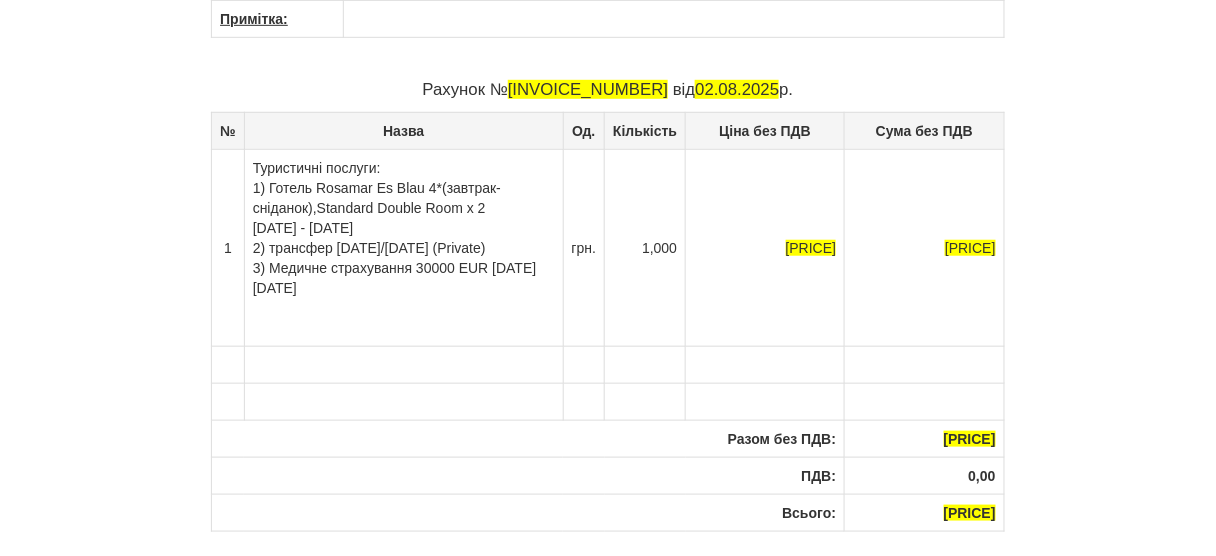 scroll, scrollTop: 273, scrollLeft: 0, axis: vertical 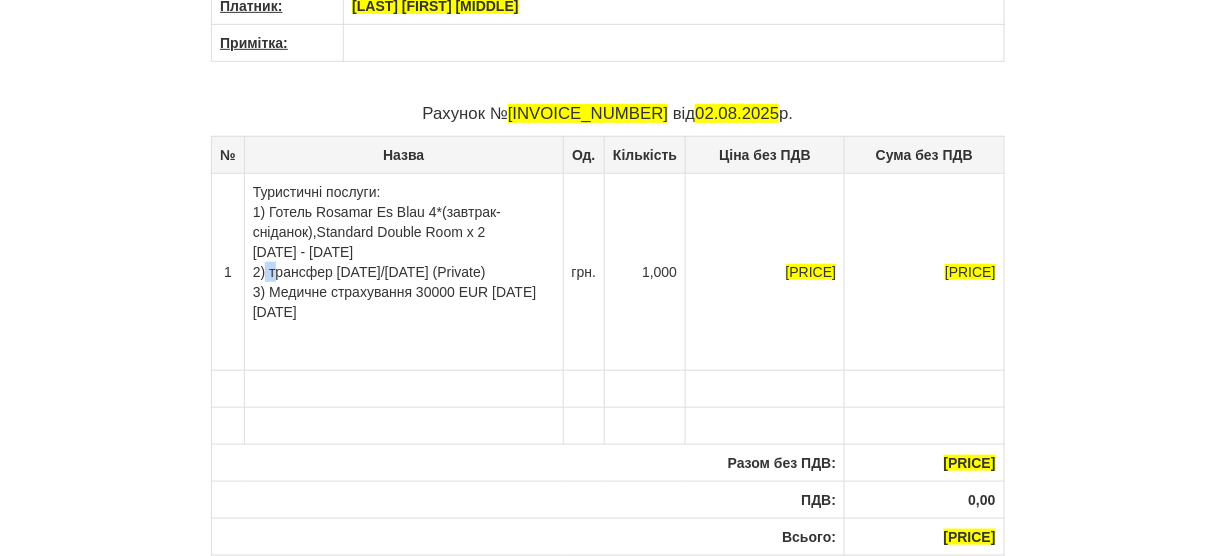 click on "Туристичні послуги: 1) Готель Rosamar Es Blau 4* (завтрак-сніданок), Standard Double Room х 2 [DATE] - [DATE] 2) трансфер [DATE]/[DATE] (Private) 3) Медичне страхування 30000 EUR [DATE]	[DATE]" at bounding box center [403, 271] 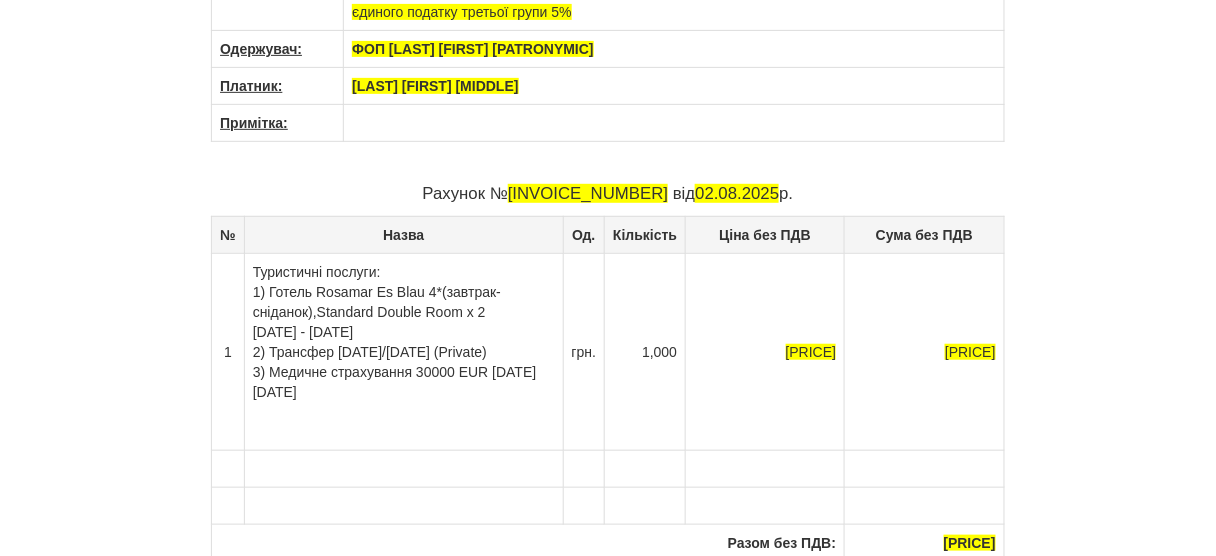 scroll, scrollTop: 0, scrollLeft: 0, axis: both 